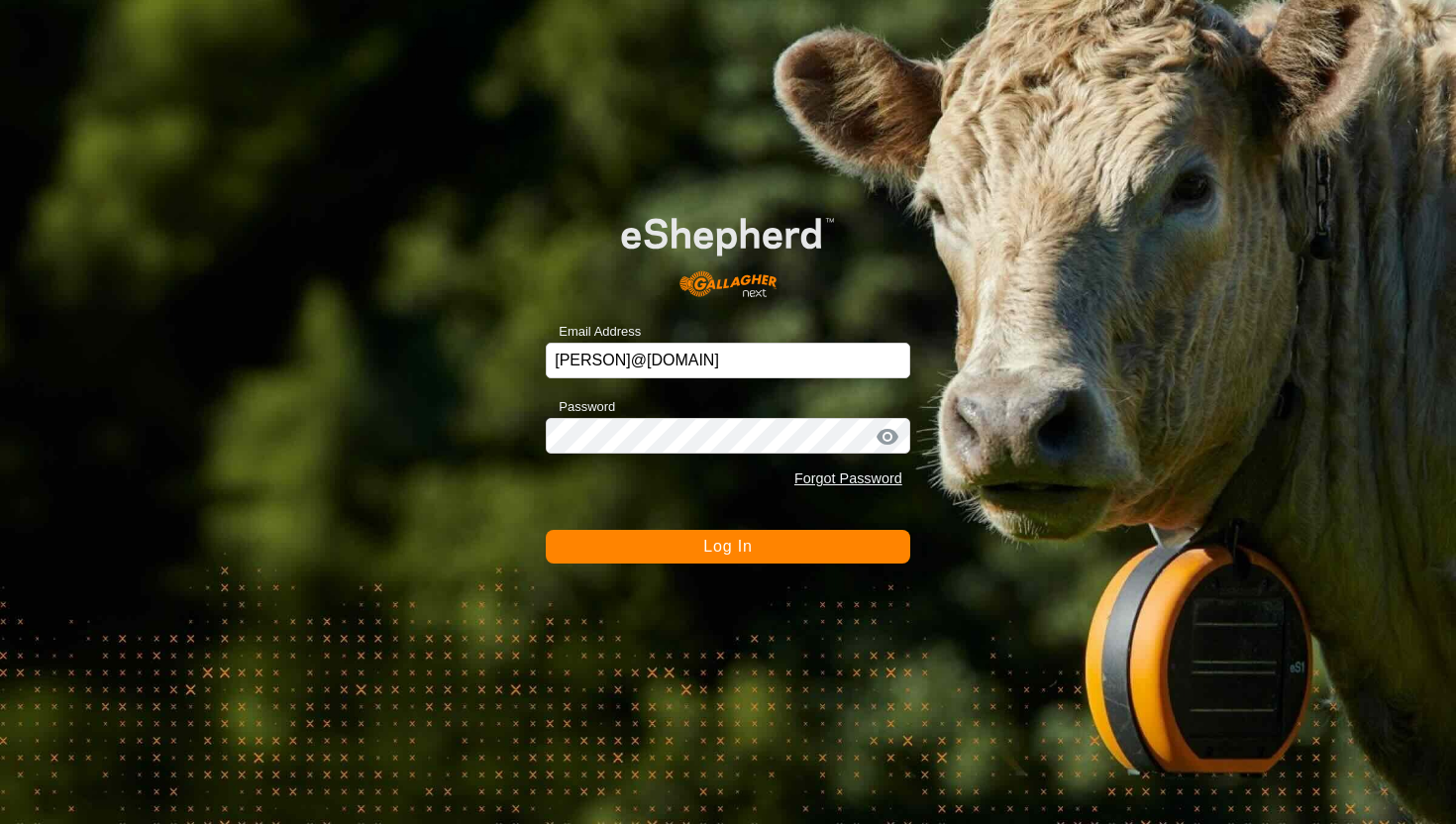 scroll, scrollTop: 0, scrollLeft: 0, axis: both 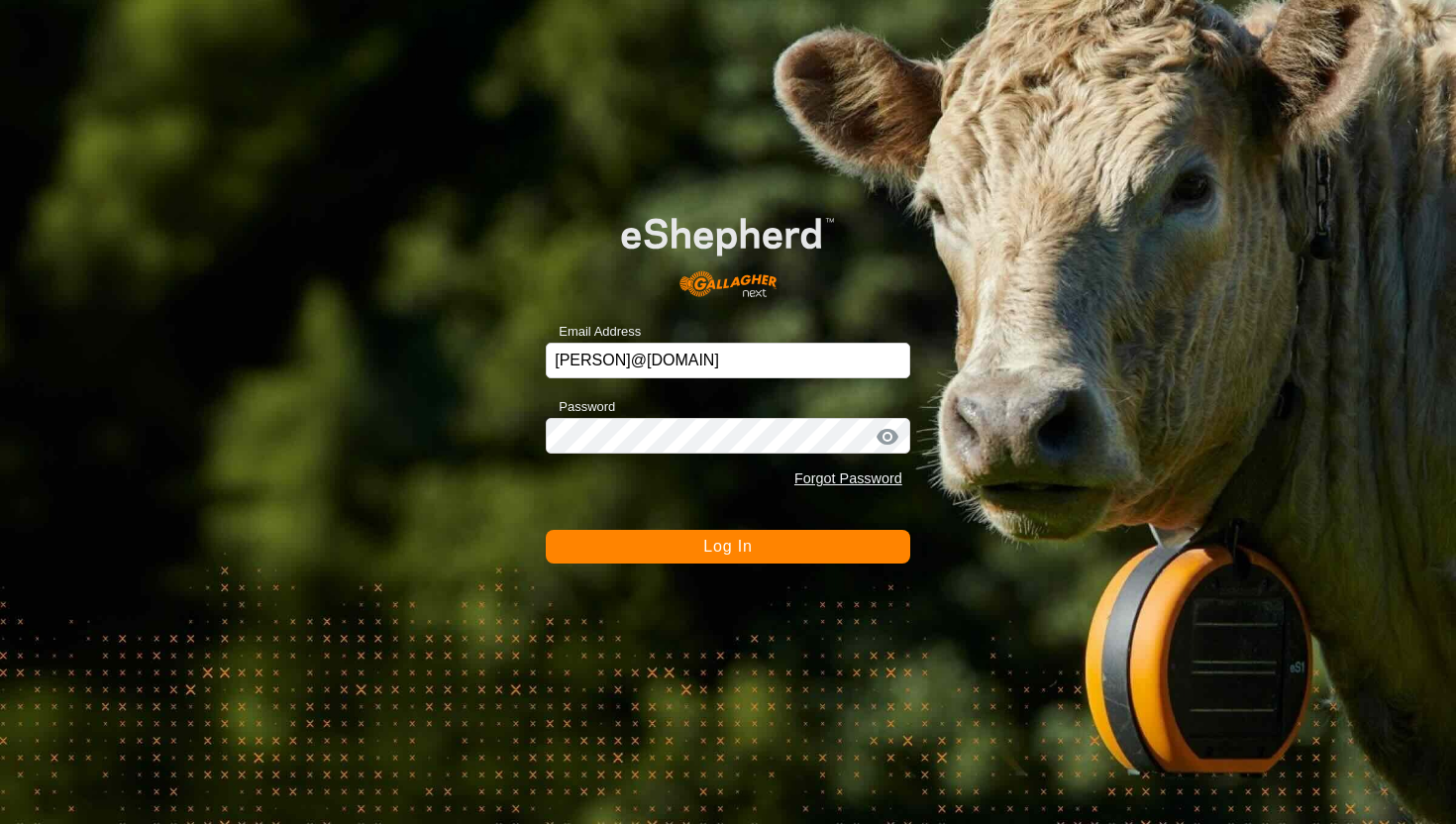 click on "Log In" 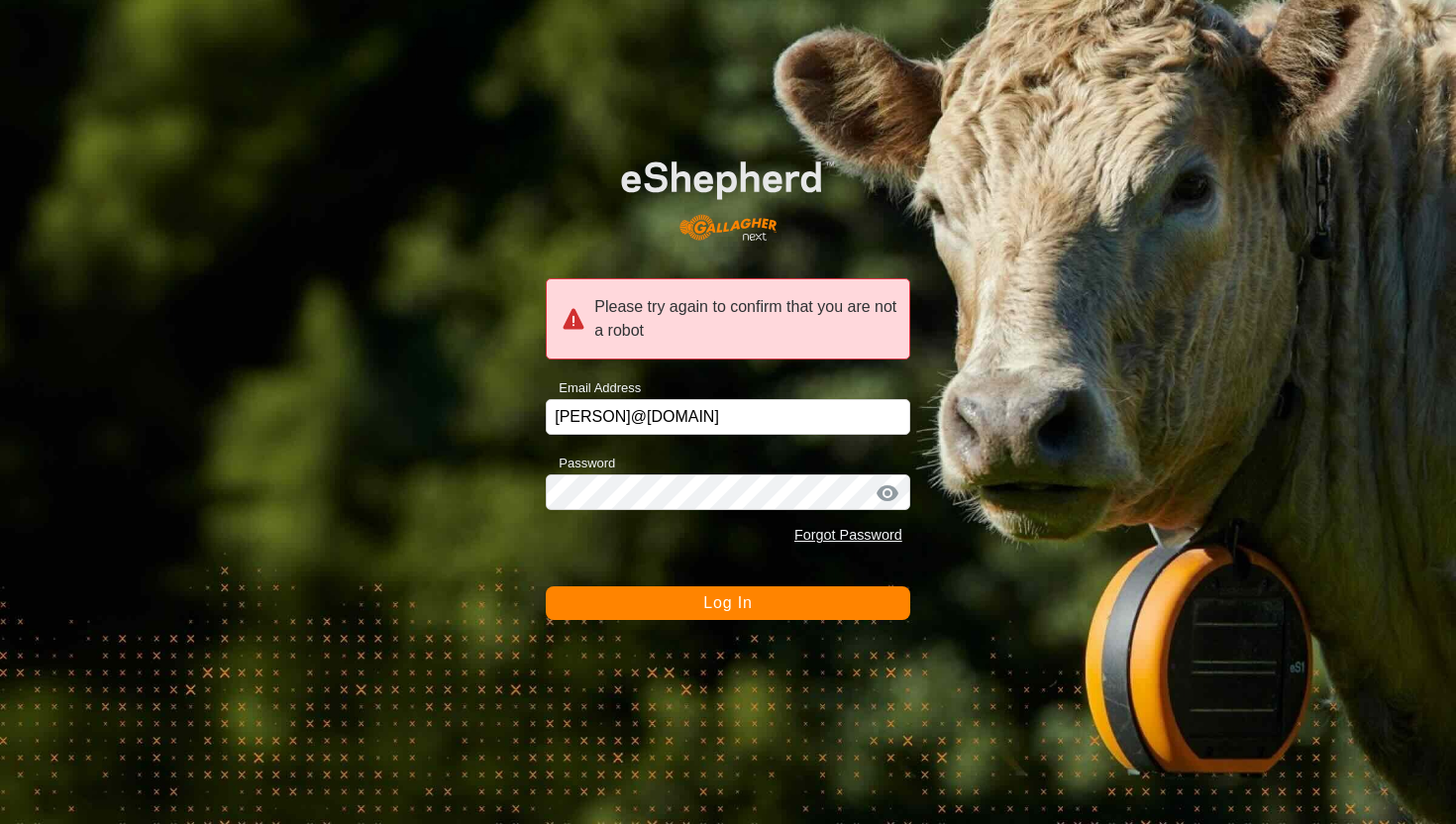click on "Log In" 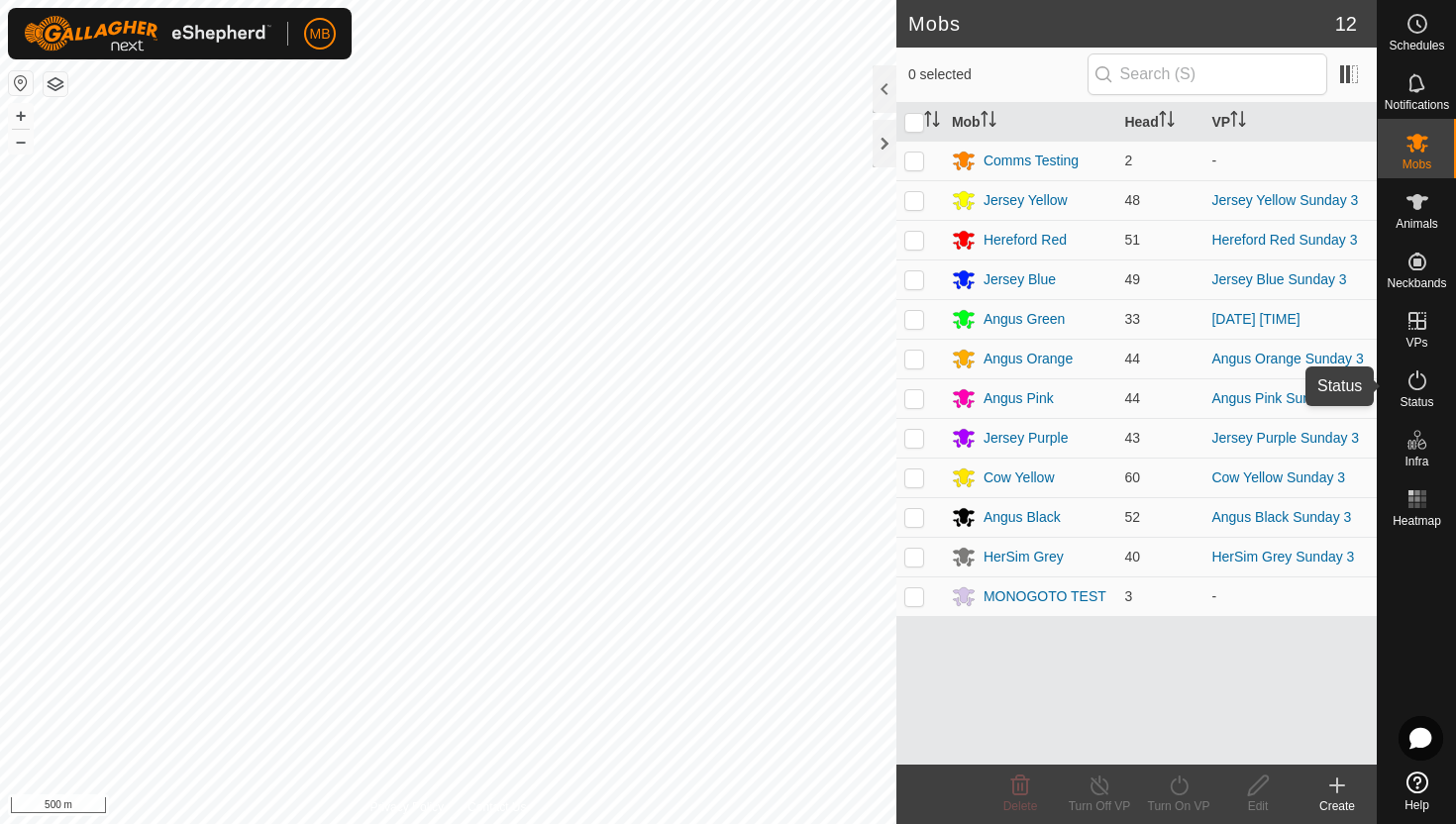 click 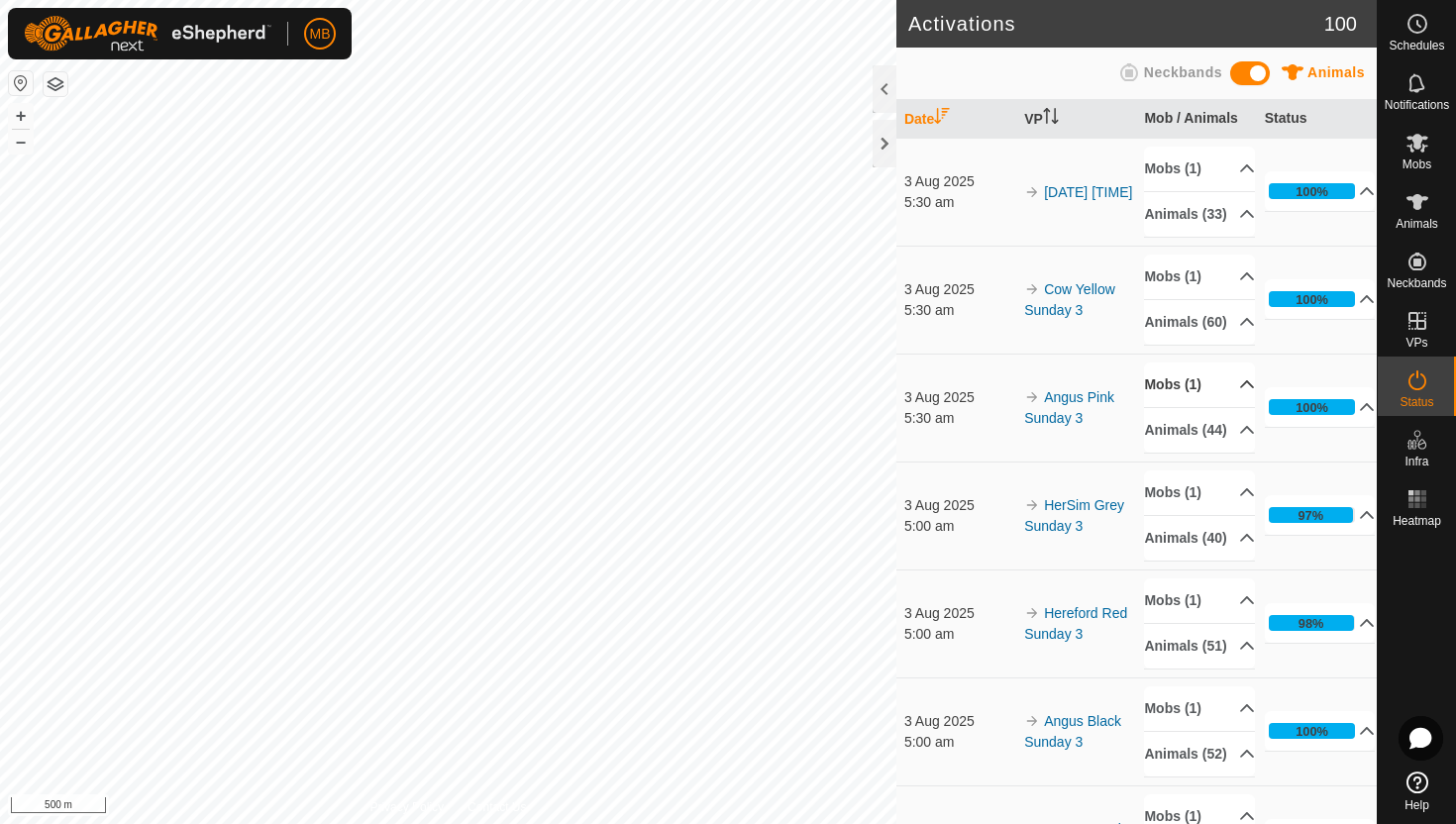 scroll, scrollTop: 32, scrollLeft: 0, axis: vertical 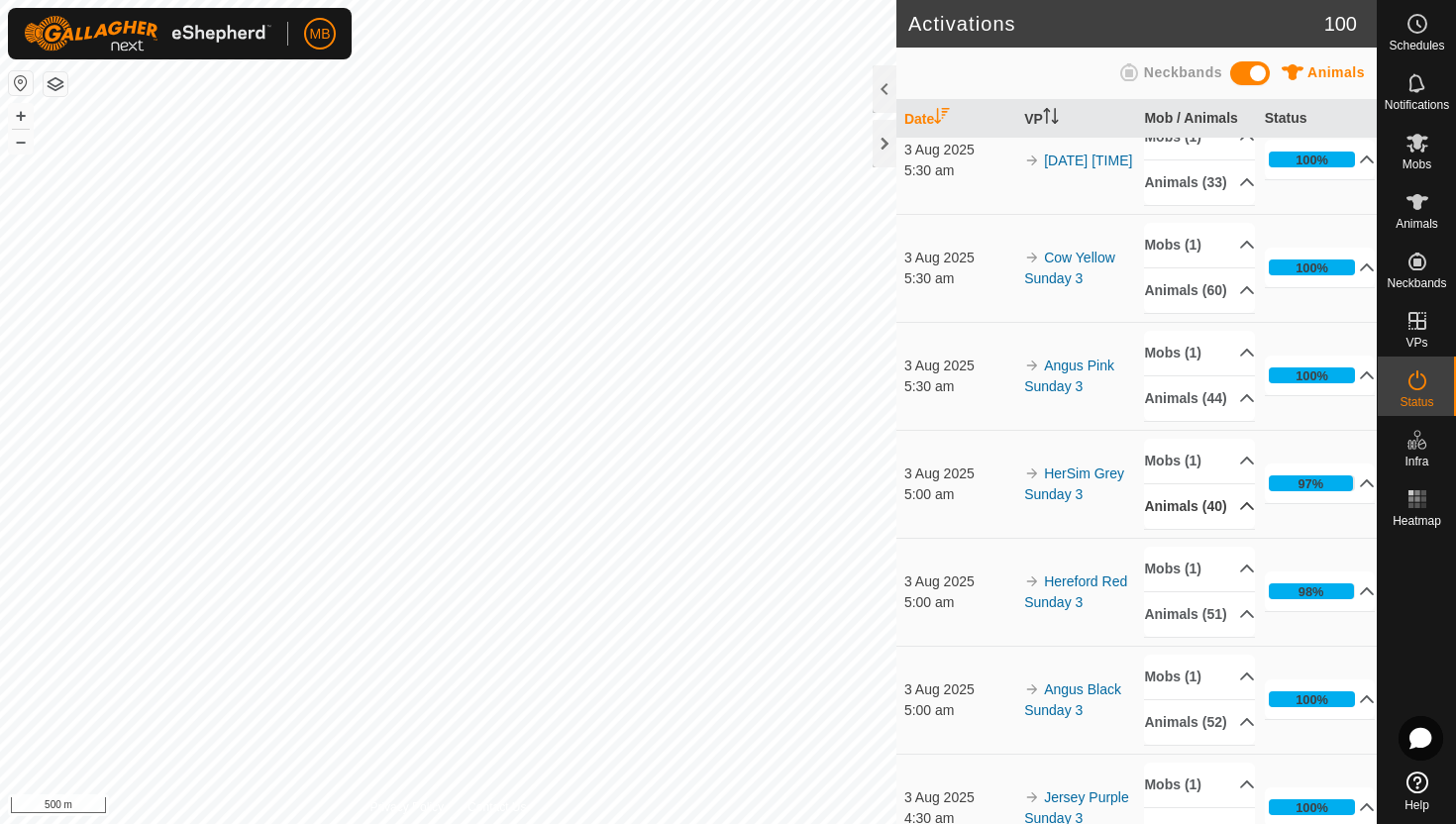 click on "Animals (40)" at bounding box center [1199, 506] 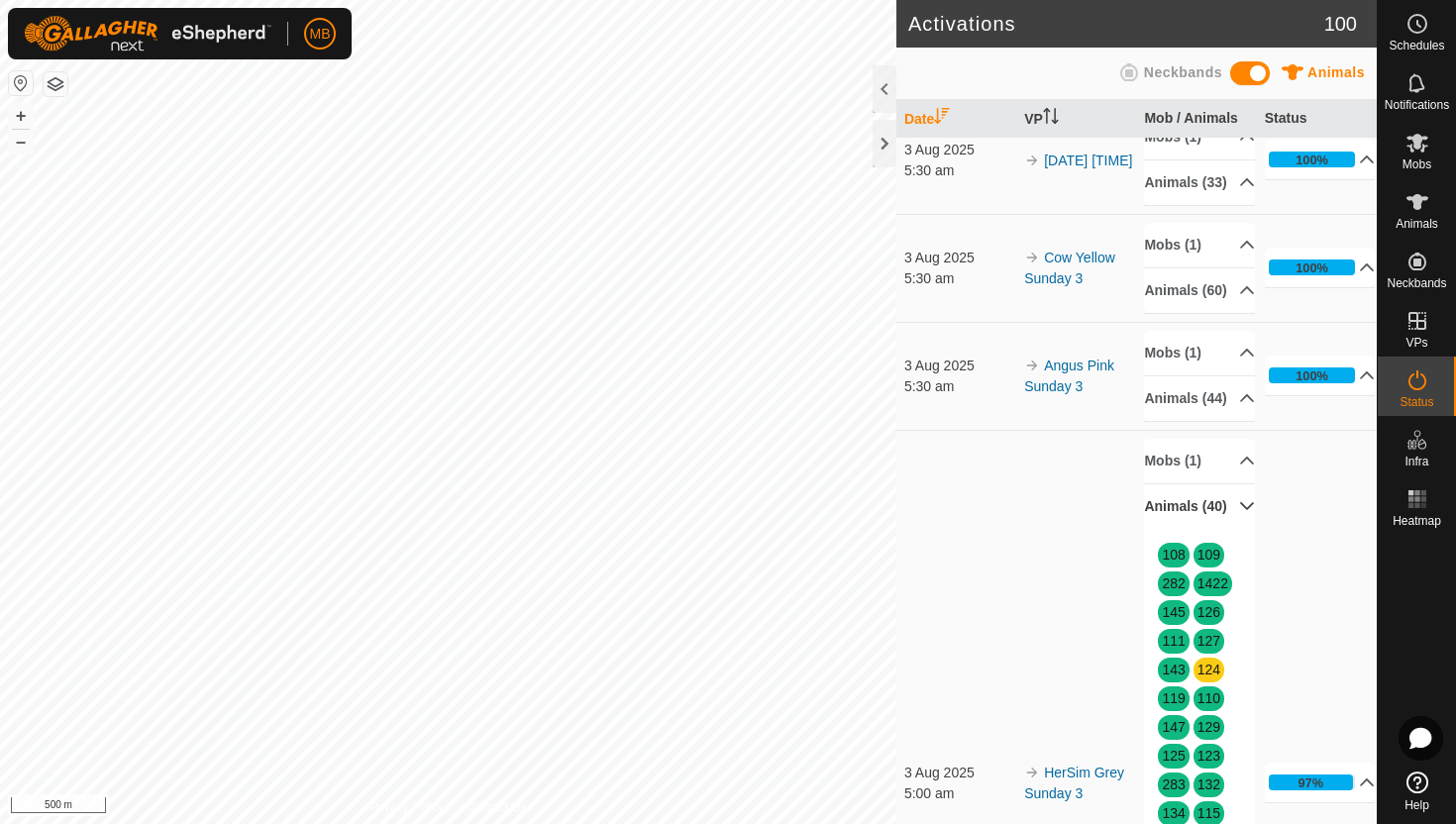 click on "Animals (40)" at bounding box center [1199, 506] 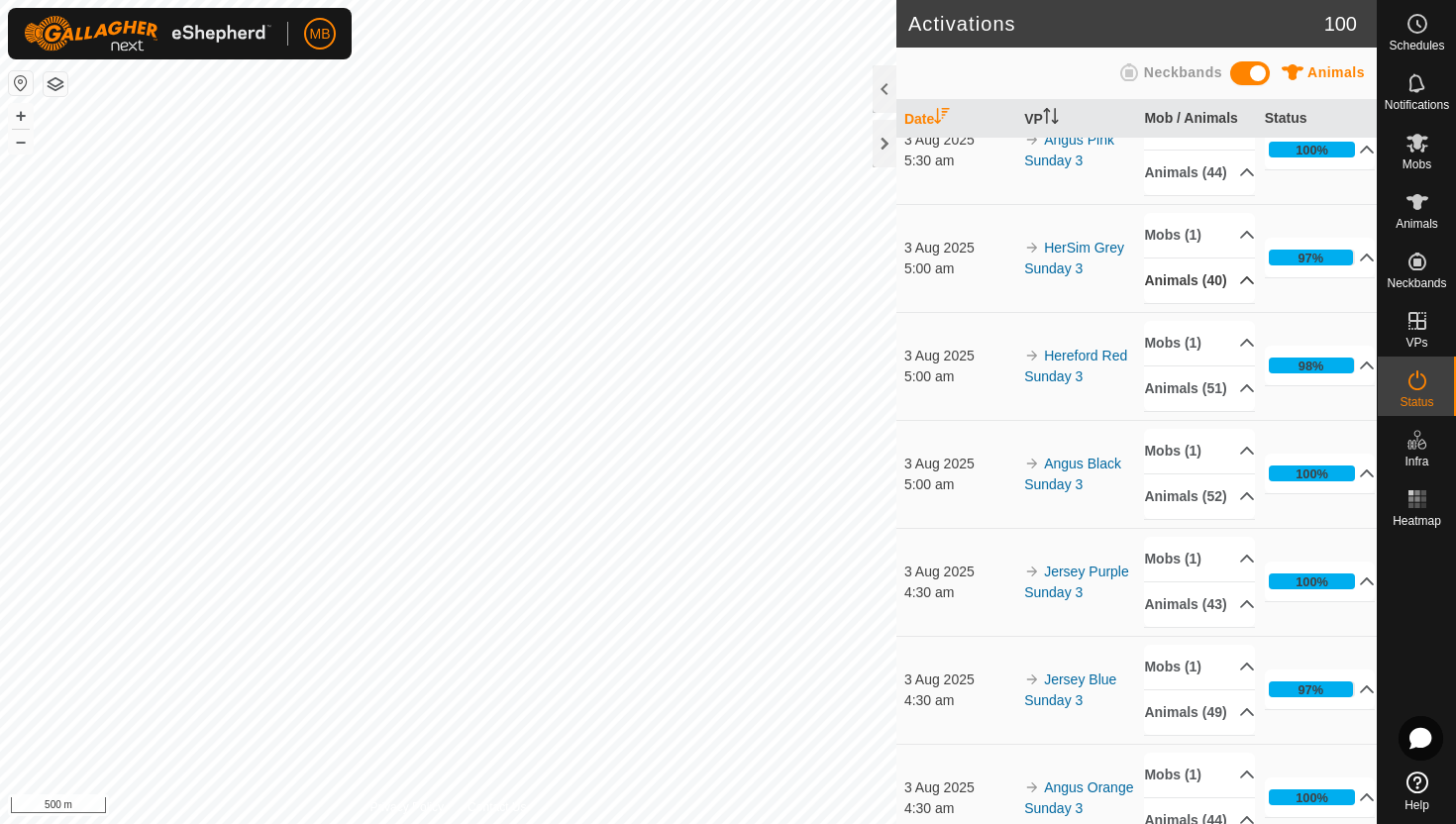 scroll, scrollTop: 260, scrollLeft: 0, axis: vertical 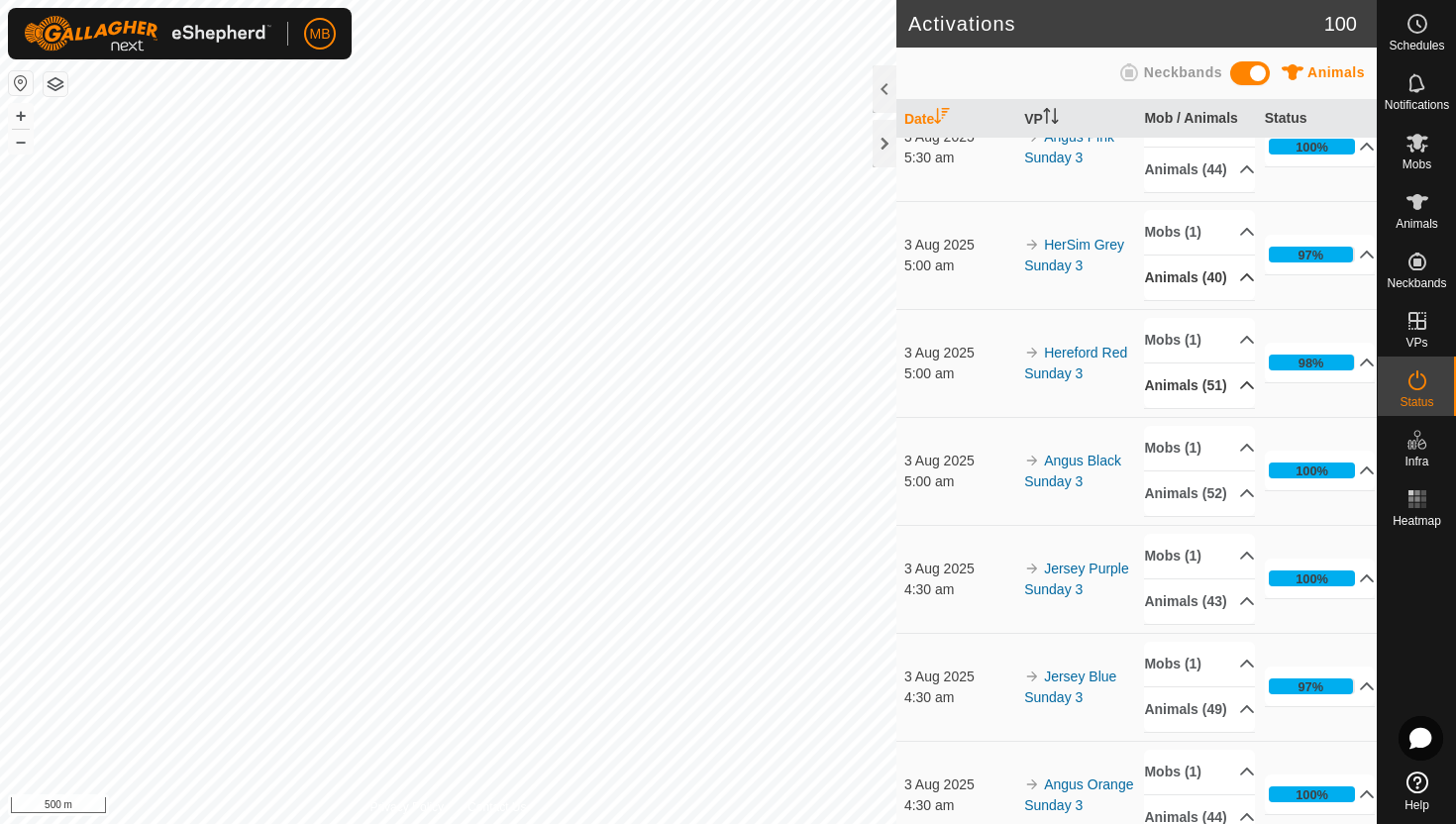 click on "Animals (51)" at bounding box center [1199, 385] 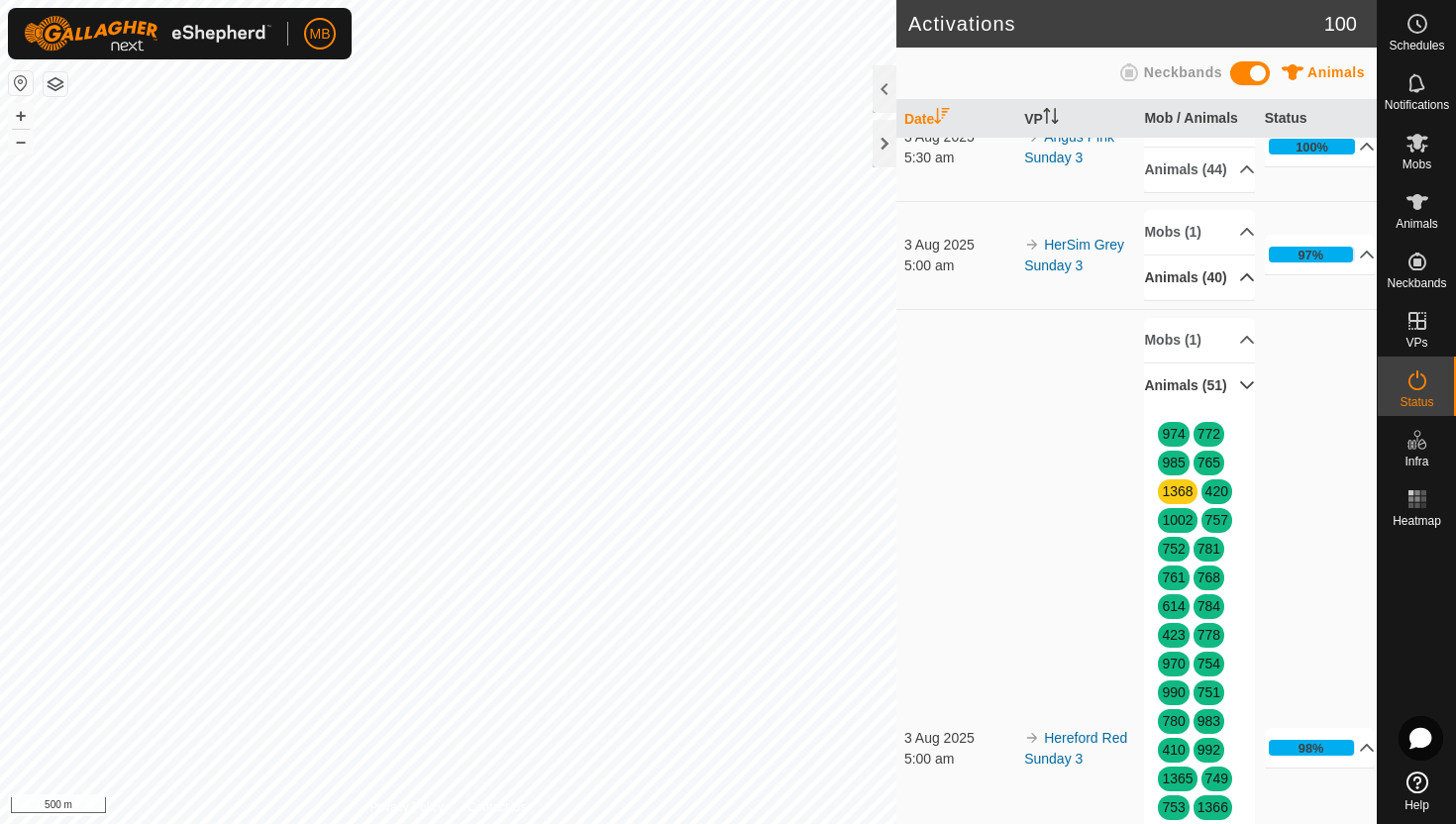 click on "Animals (51)" at bounding box center [1199, 385] 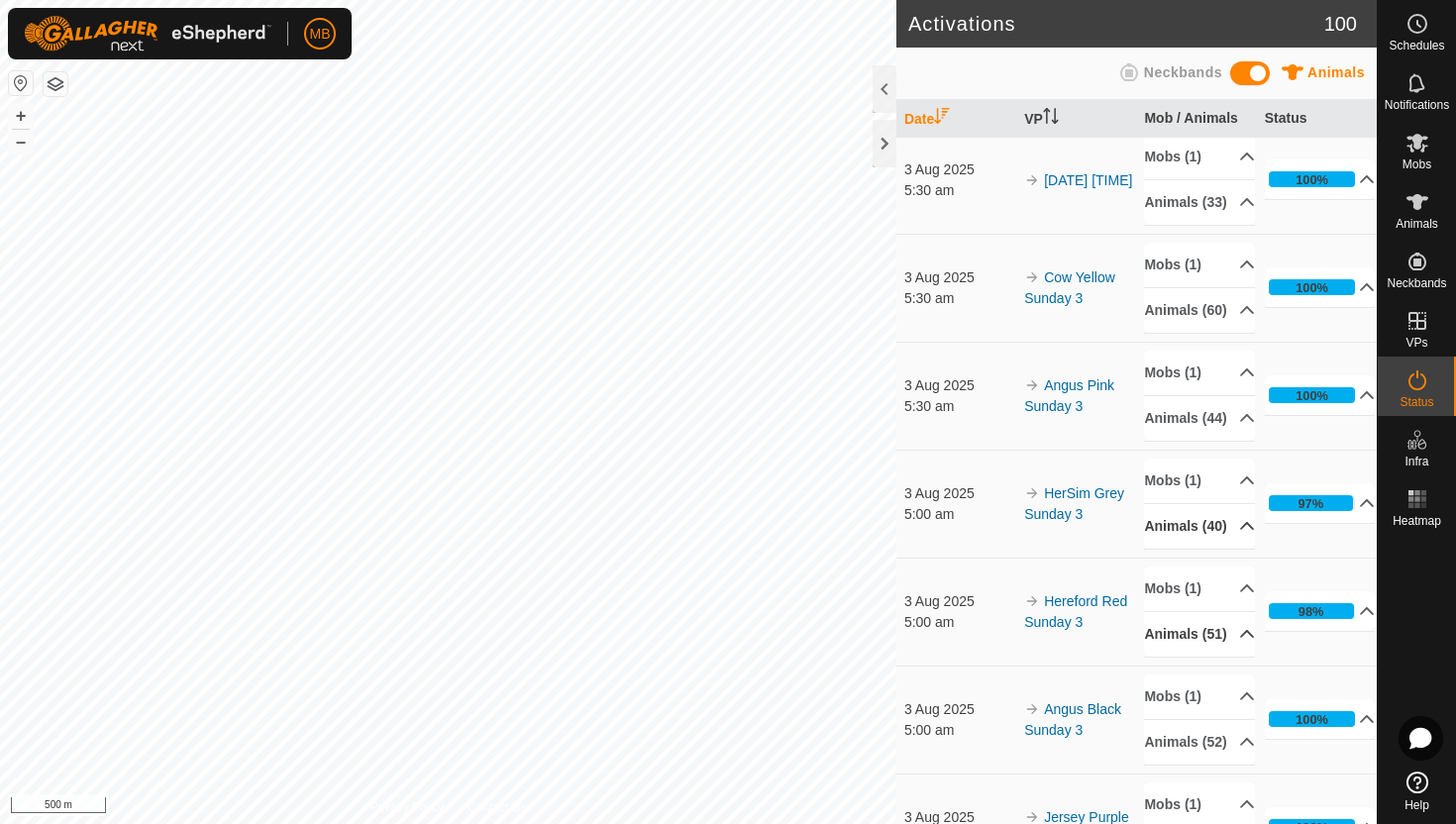 scroll, scrollTop: 0, scrollLeft: 0, axis: both 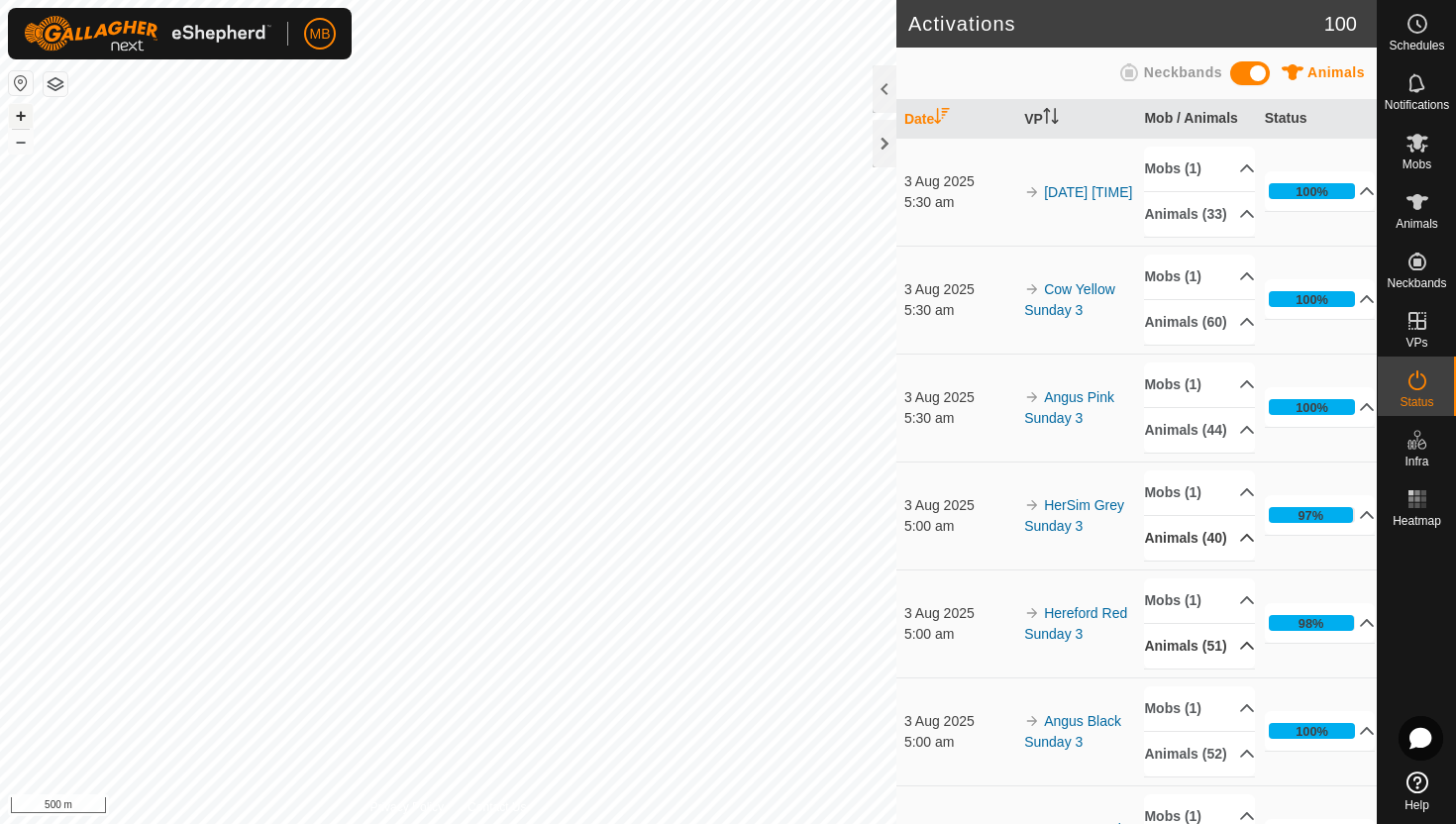 click on "+" at bounding box center [21, 116] 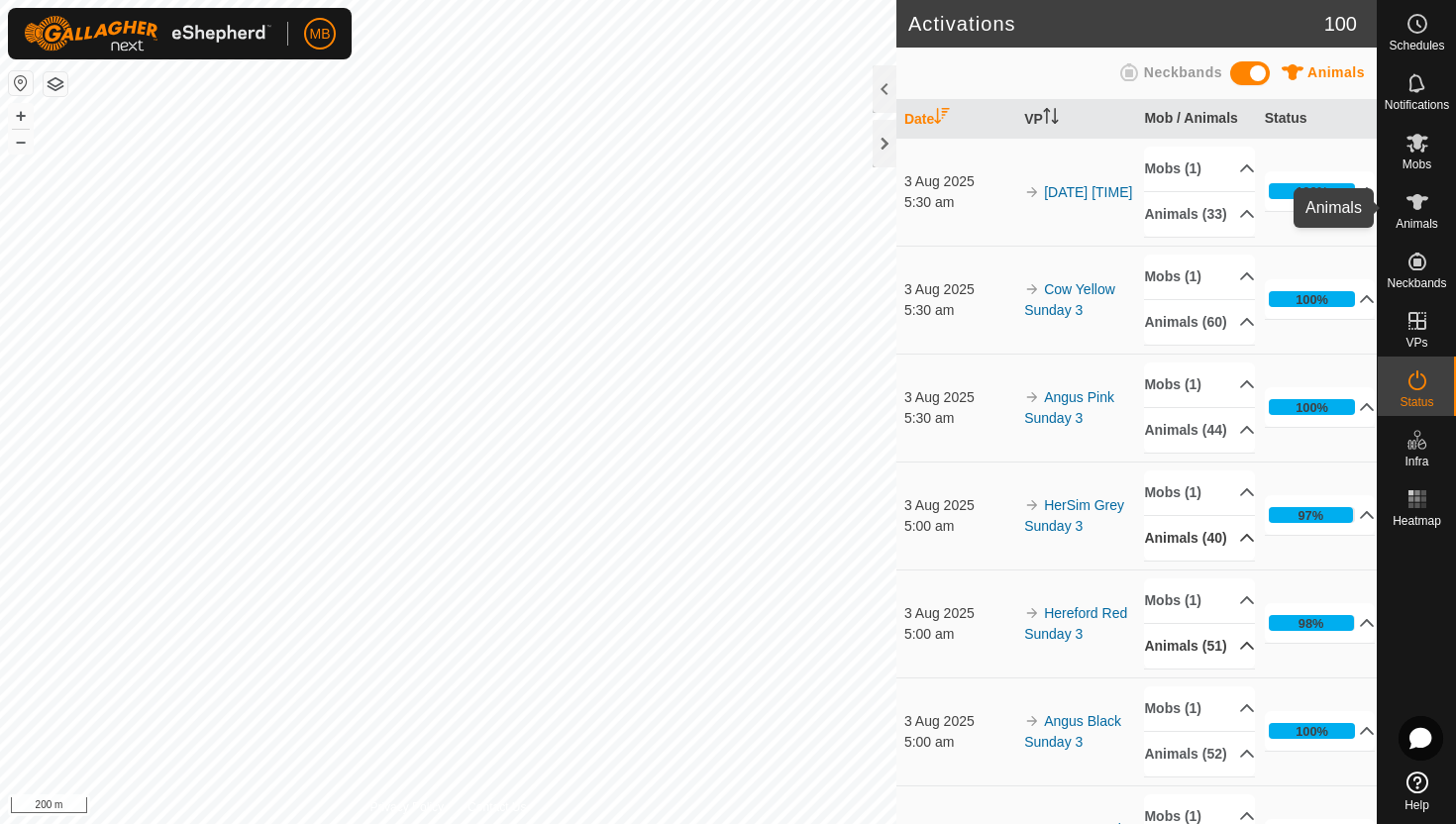 click 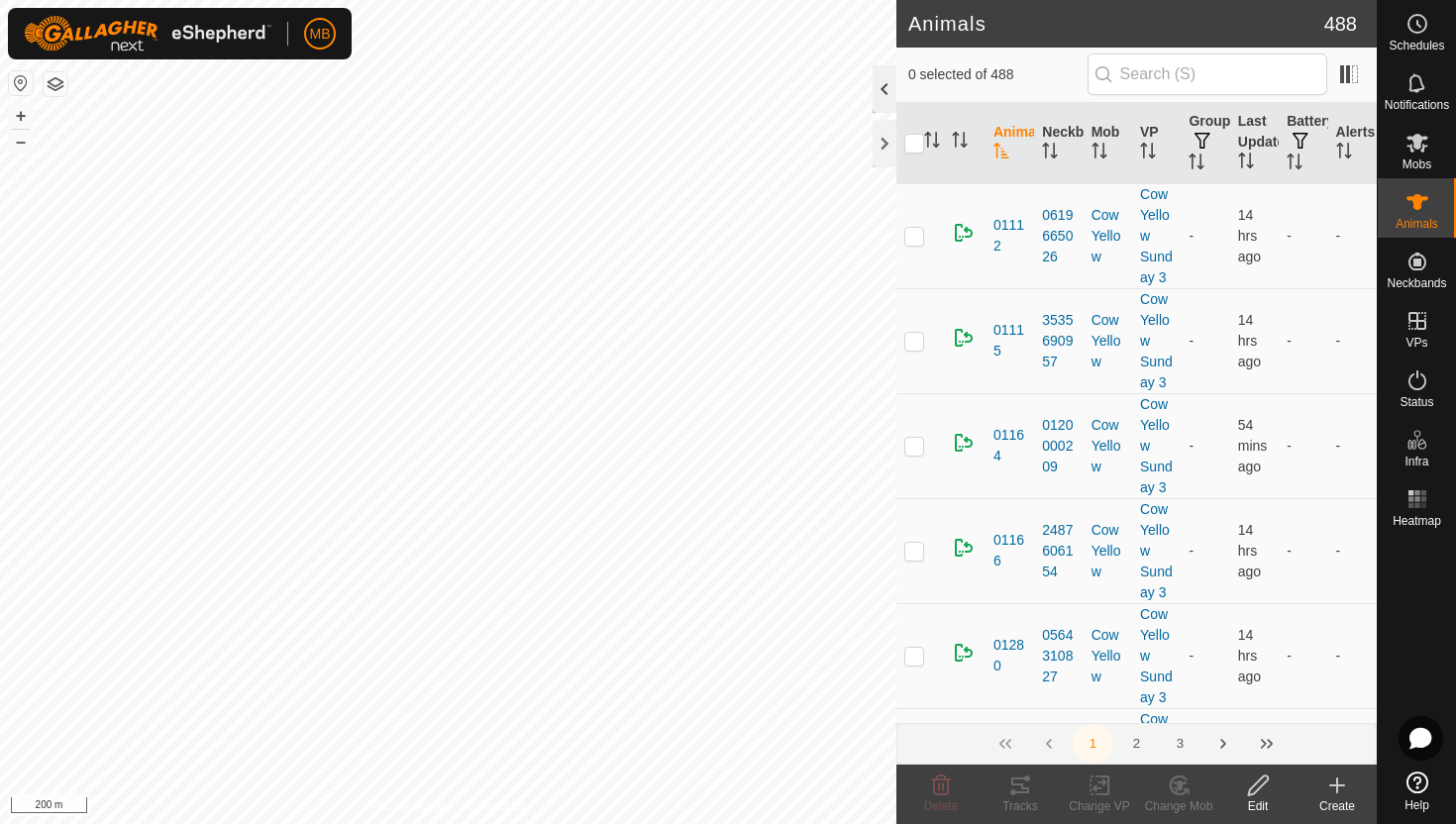 click 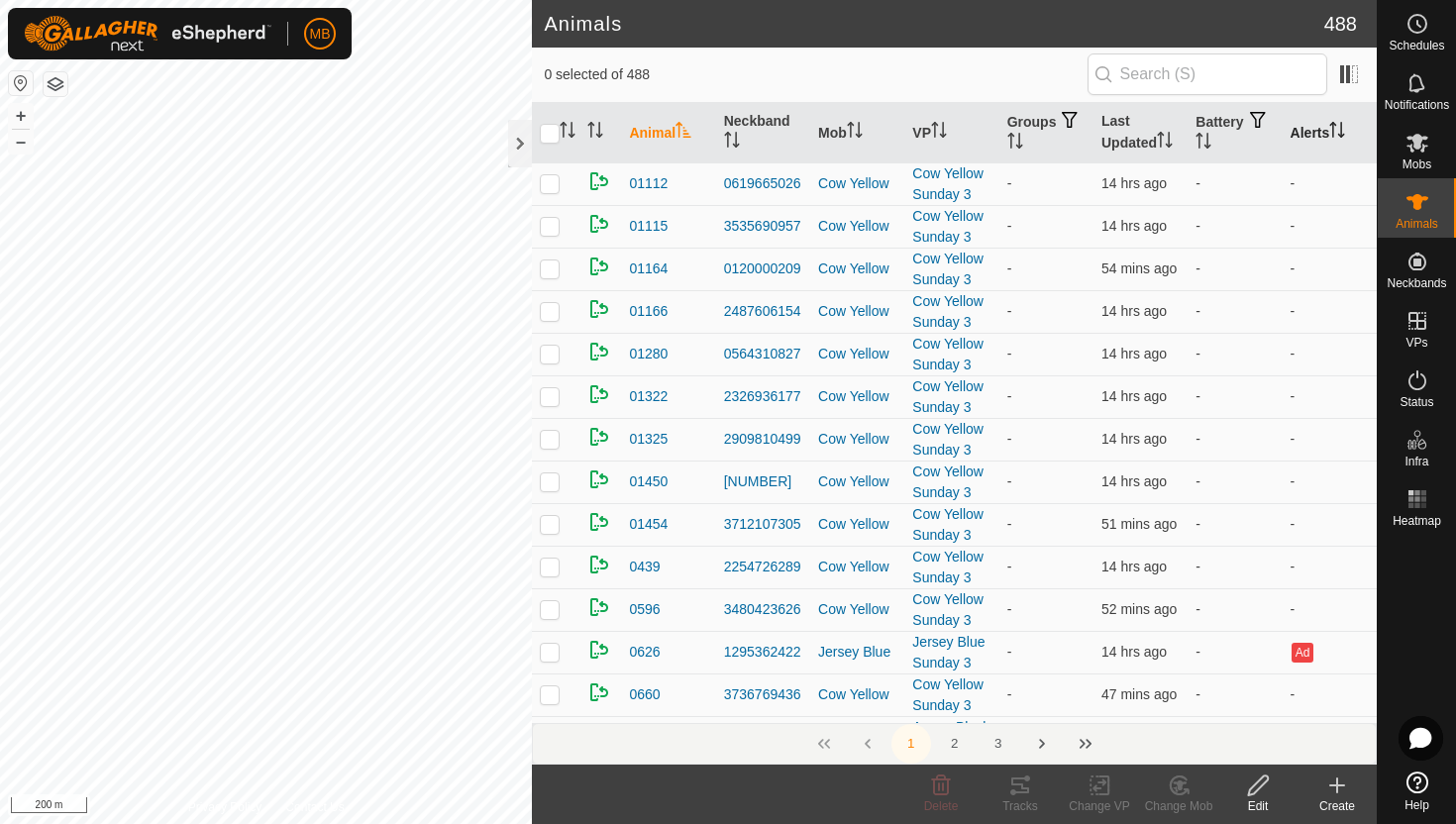 click 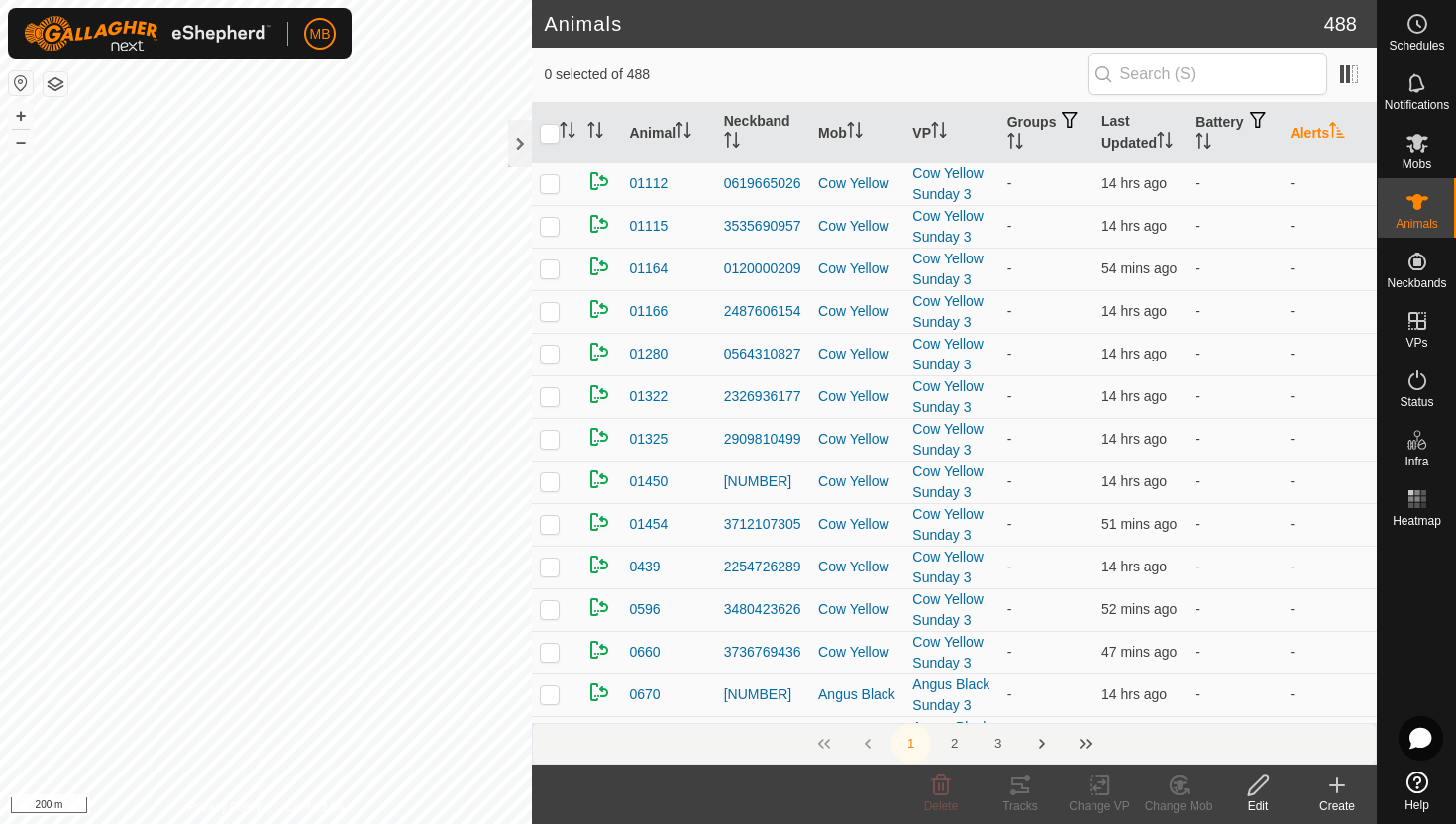 click 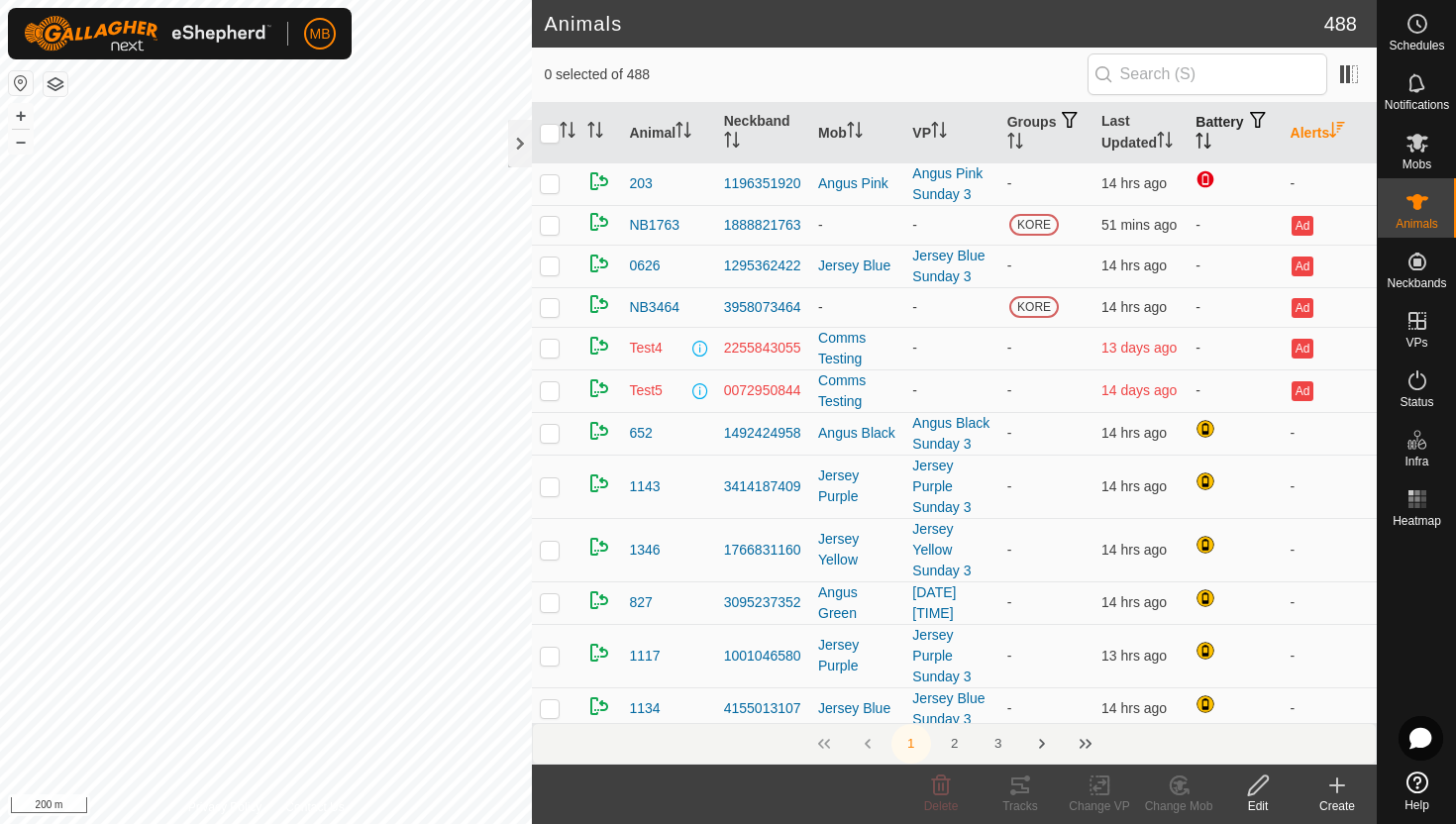 click 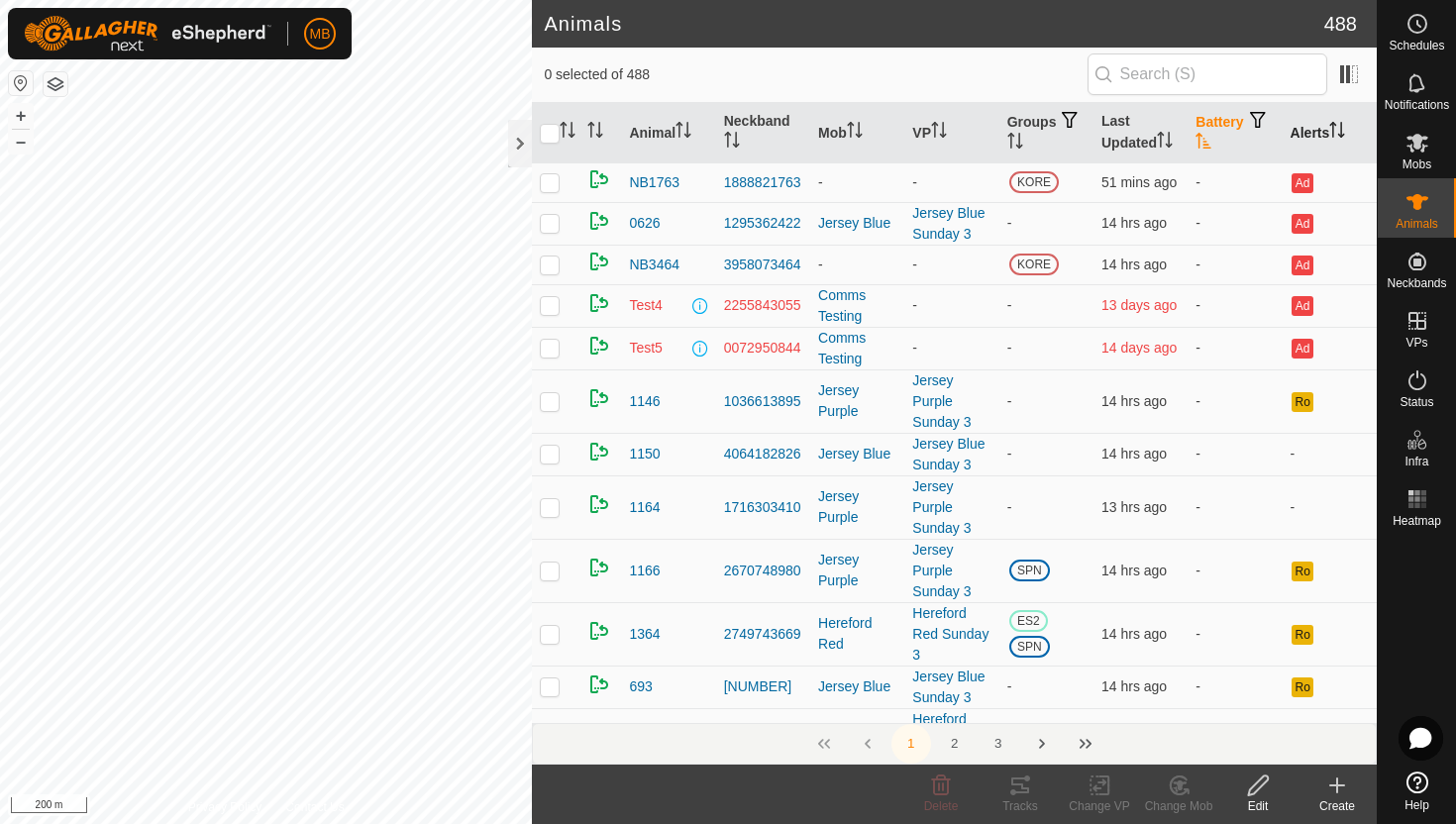 click 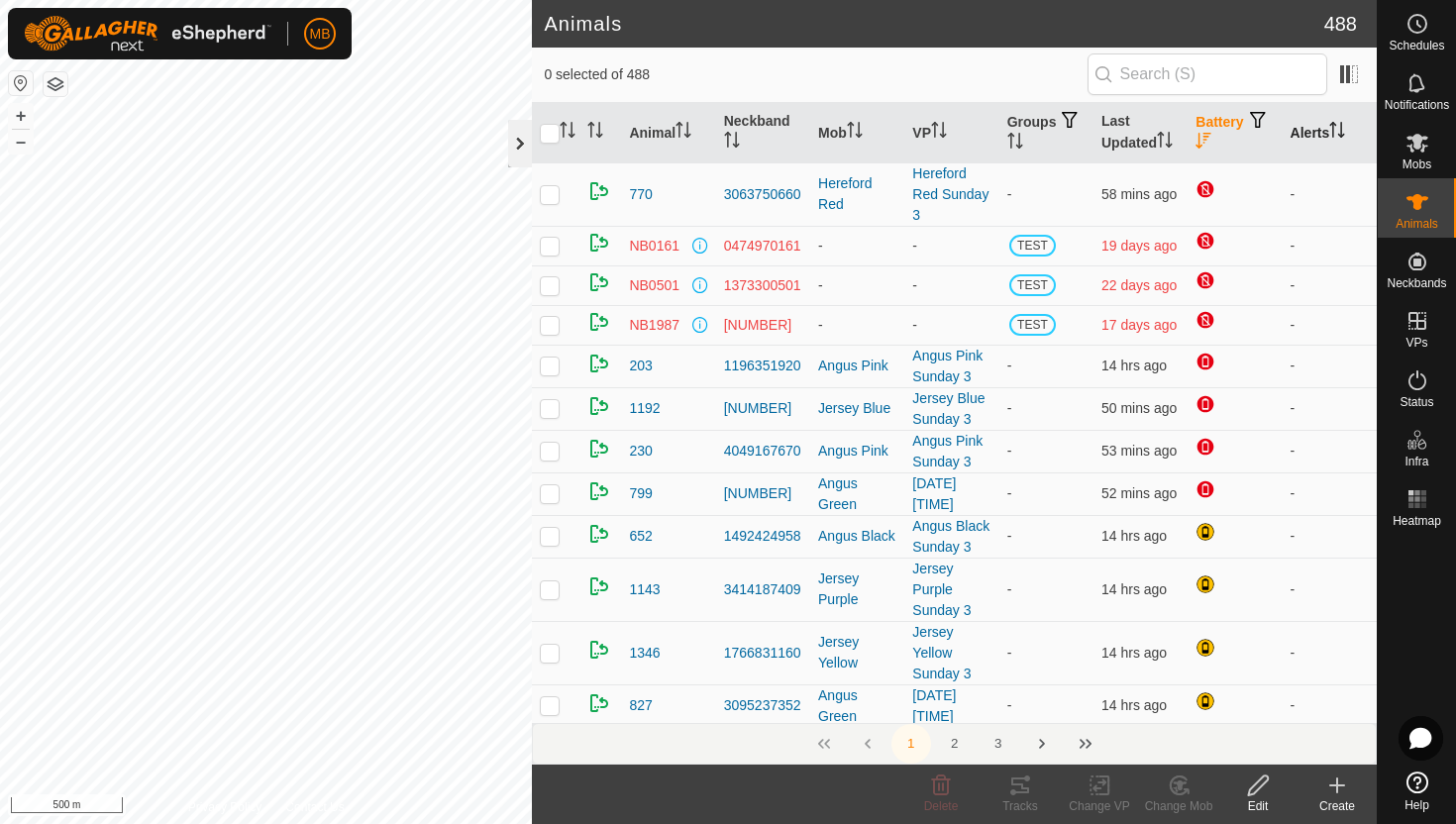 click 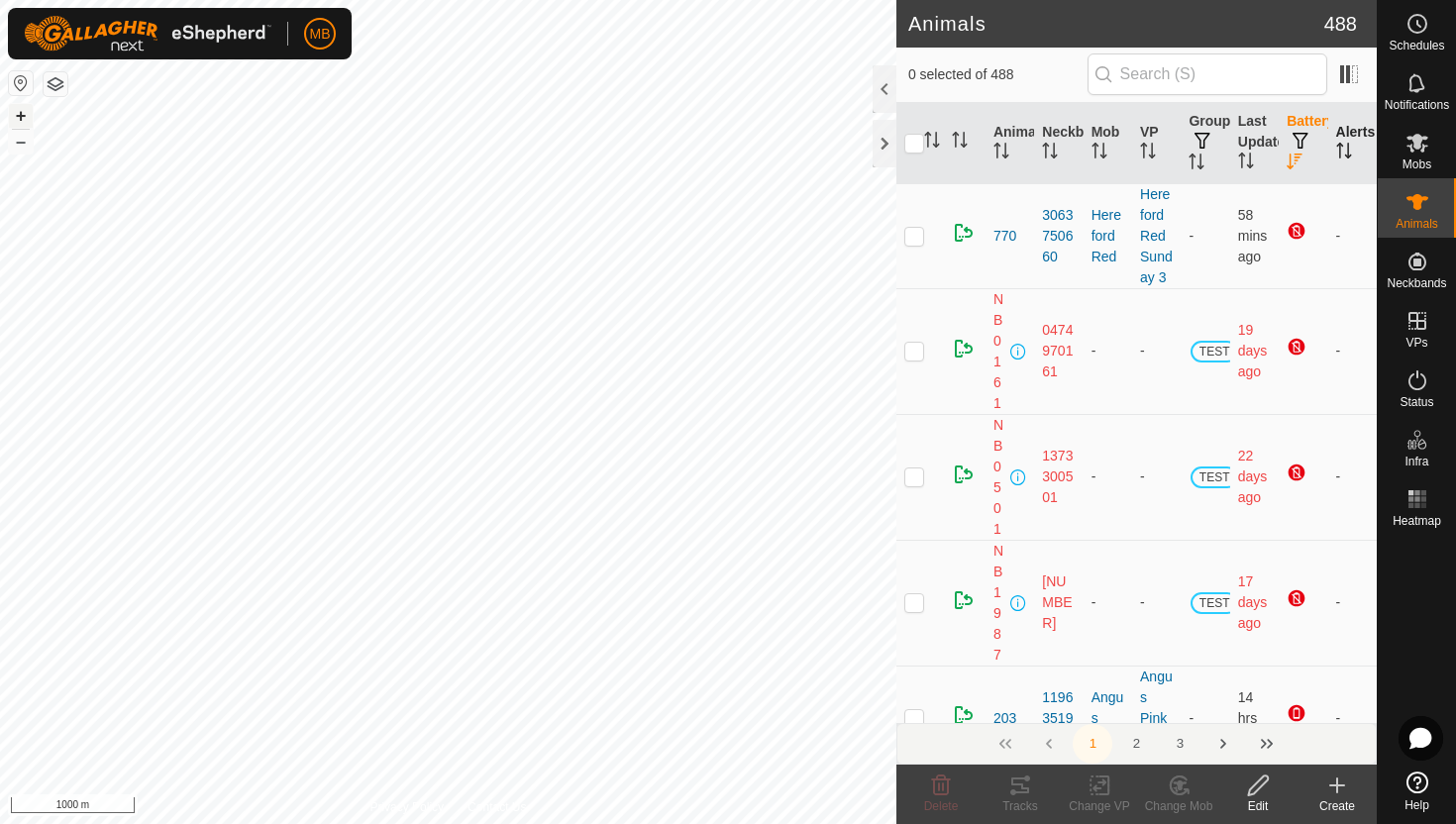 click on "+" at bounding box center [21, 116] 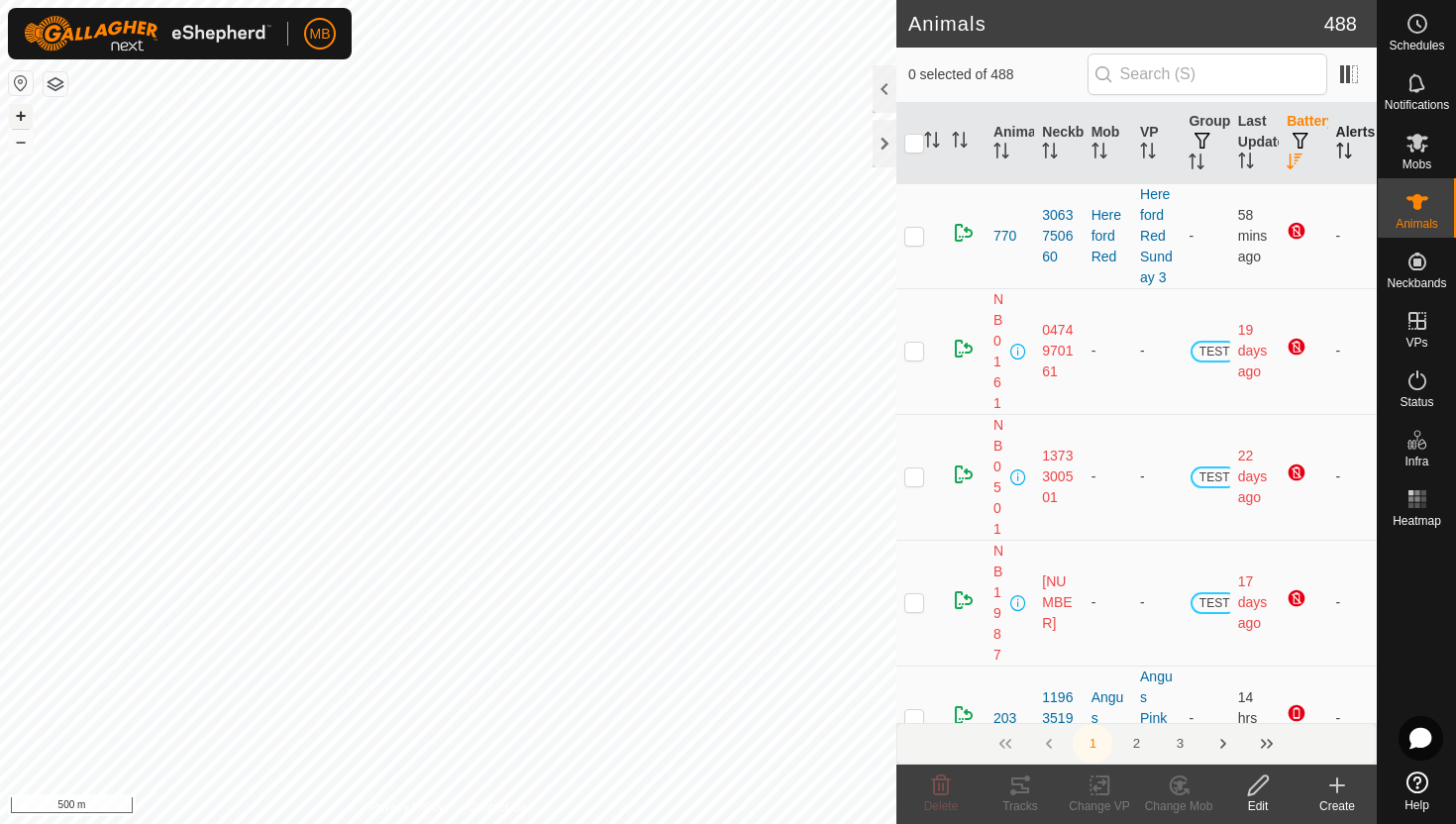 click on "+" at bounding box center (21, 116) 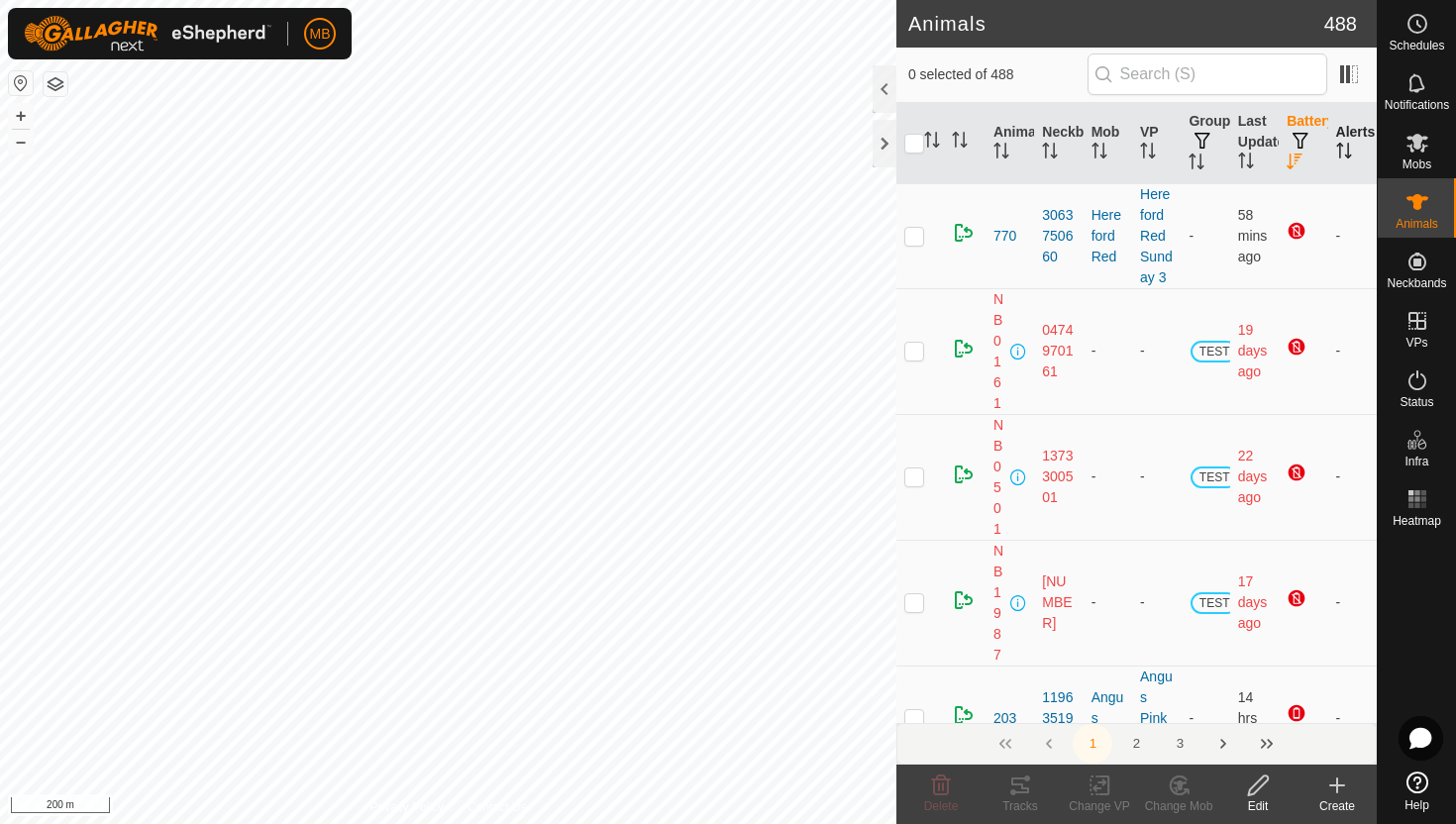 click on "MB Schedules Notifications Mobs Animals Neckbands VPs Status Infra Heatmap Help Animals 488  0 selected of 488      Animal   Neckband   Mob   VP   Groups   Last Updated   Battery   Alerts   770   [NUMBER]   Hereford Red  Hereford Red Sunday 3  -  58 mins ago  -   NB0161   [PHONE]   -  -  TEST
19 days ago  -   NB0501   [NUMBER]   -  -  TEST
22 days ago  -   NB1987   [NUMBER]   -  -  TEST
17 days ago  -   203   [NUMBER]   Angus Pink  Angus Pink Sunday 3  -  14 hrs ago  -   1192   [NUMBER]   Jersey Blue  Jersey Blue Sunday 3  -  50 mins ago  -   230   [NUMBER]   Angus Pink  Angus Pink Sunday 3  -  53 mins ago  -   799   [NUMBER]   Angus Green  [DATE] [TIME]  -  52 mins ago  -   652   [NUMBER]   Angus Black  Angus Black Sunday 3  -  14 hrs ago  -   1143   [NUMBER]   Jersey Purple  Jersey Purple Sunday 3  -  14 hrs ago  -   1346   [NUMBER]   Jersey Yellow  Jersey Yellow Sunday 3  -  14 hrs ago  -   827   [NUMBER]   Angus Green  [DATE] [TIME]  -  14 hrs ago  -   - -" at bounding box center [728, 412] 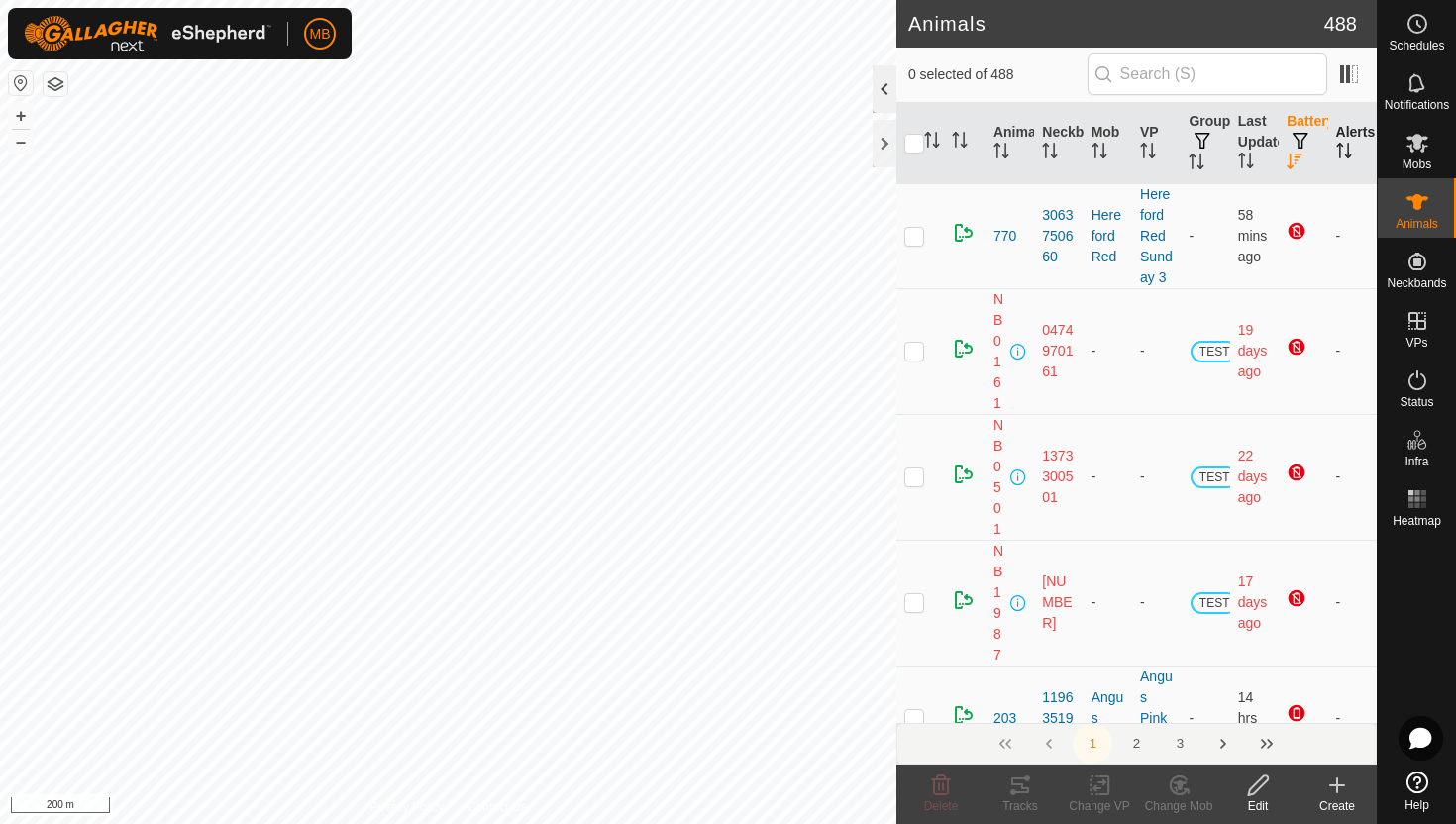 click 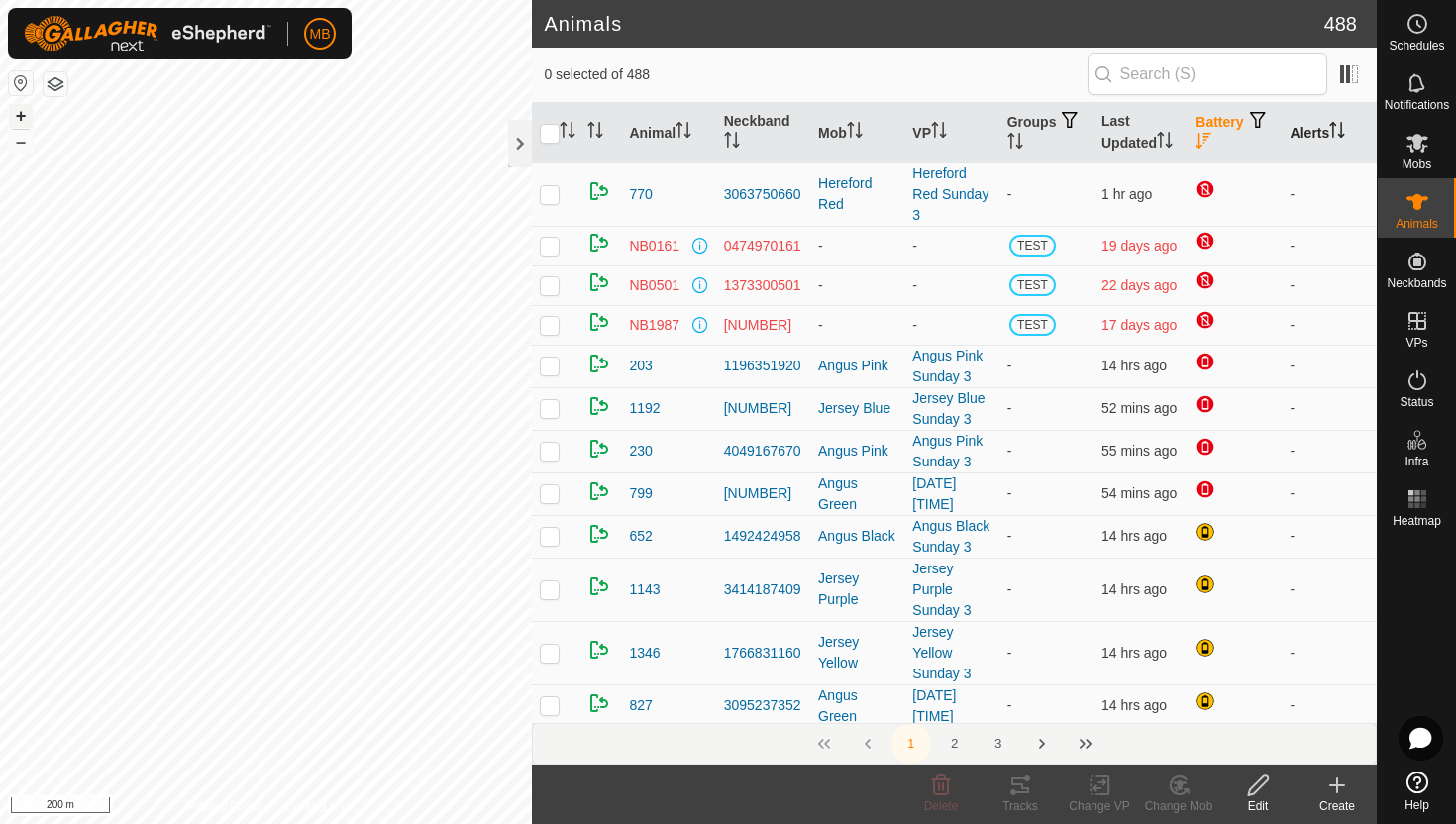 click on "+" at bounding box center (21, 116) 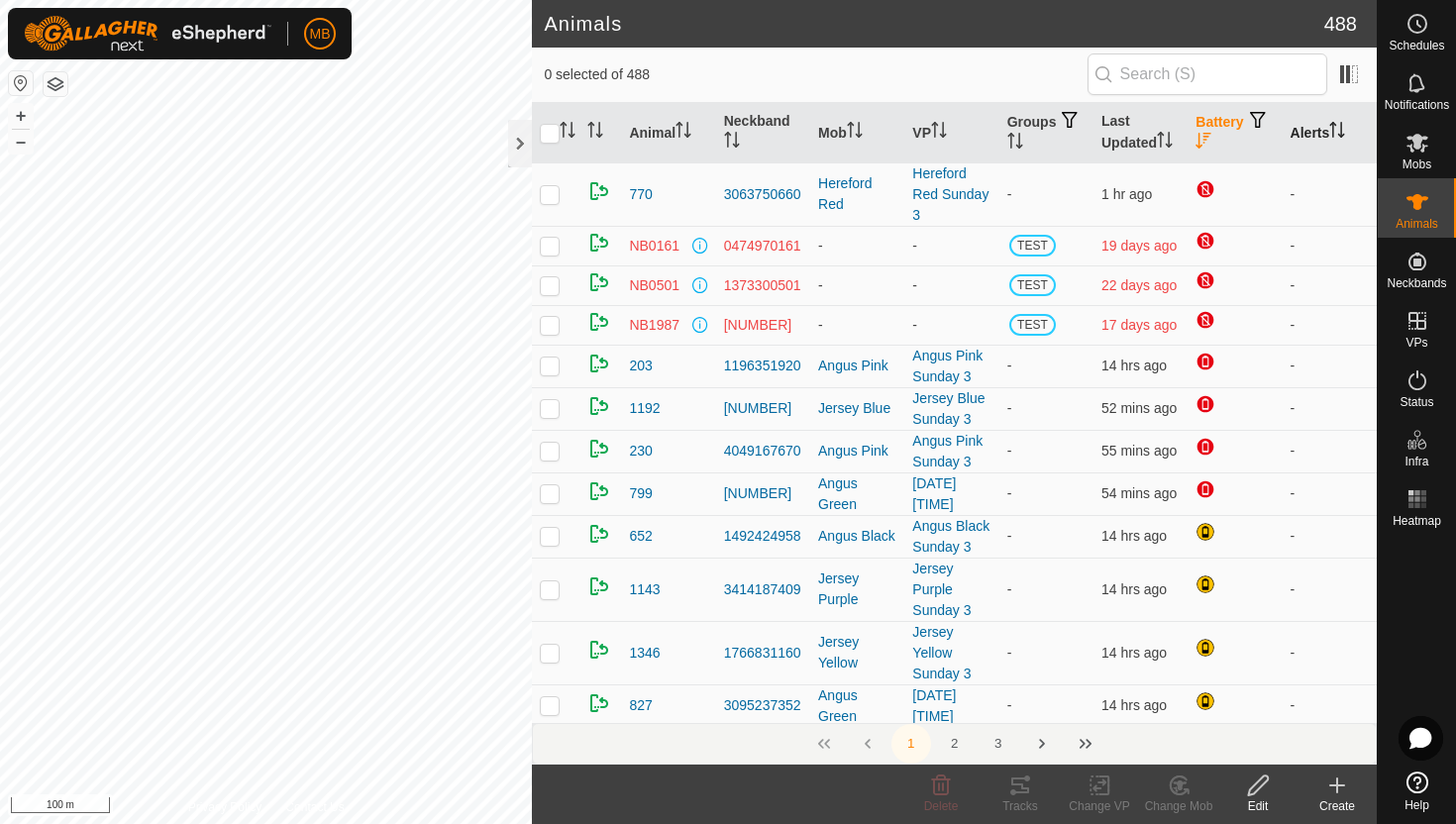 click on "MB Schedules Notifications Mobs Animals Neckbands VPs Status Infra Heatmap Help Animals 488  0 selected of 488      Animal   Neckband   Mob   VP   Groups   Last Updated   Battery   Alerts   770   [NUMBER]   Hereford Red  Hereford Red Sunday 3  -  1 hr ago  -   NB0161   [PHONE]   -  -  TEST
19 days ago  -   NB0501   [NUMBER]   -  -  TEST
22 days ago  -   NB1987   [NUMBER]   -  -  TEST
17 days ago  -   203   [NUMBER]   Angus Pink  Angus Pink Sunday 3  -  14 hrs ago  -   1192   [NUMBER]   Jersey Blue  Jersey Blue Sunday 3  -  52 mins ago  -   230   [NUMBER]   Angus Pink  Angus Pink Sunday 3  -  55 mins ago  -   799   [NUMBER]   Angus Green  [DATE] [TIME]  -  54 mins ago  -   652   [NUMBER]   Angus Black  Angus Black Sunday 3  -  14 hrs ago  -   1143   [NUMBER]   Jersey Purple  Jersey Purple Sunday 3  -  14 hrs ago  -   1346   [NUMBER]   Jersey Yellow  Jersey Yellow Sunday 3  -  14 hrs ago  -   827   [NUMBER]   Angus Green  [DATE] [TIME]  -  14 hrs ago  -   1117   -  -   - -" 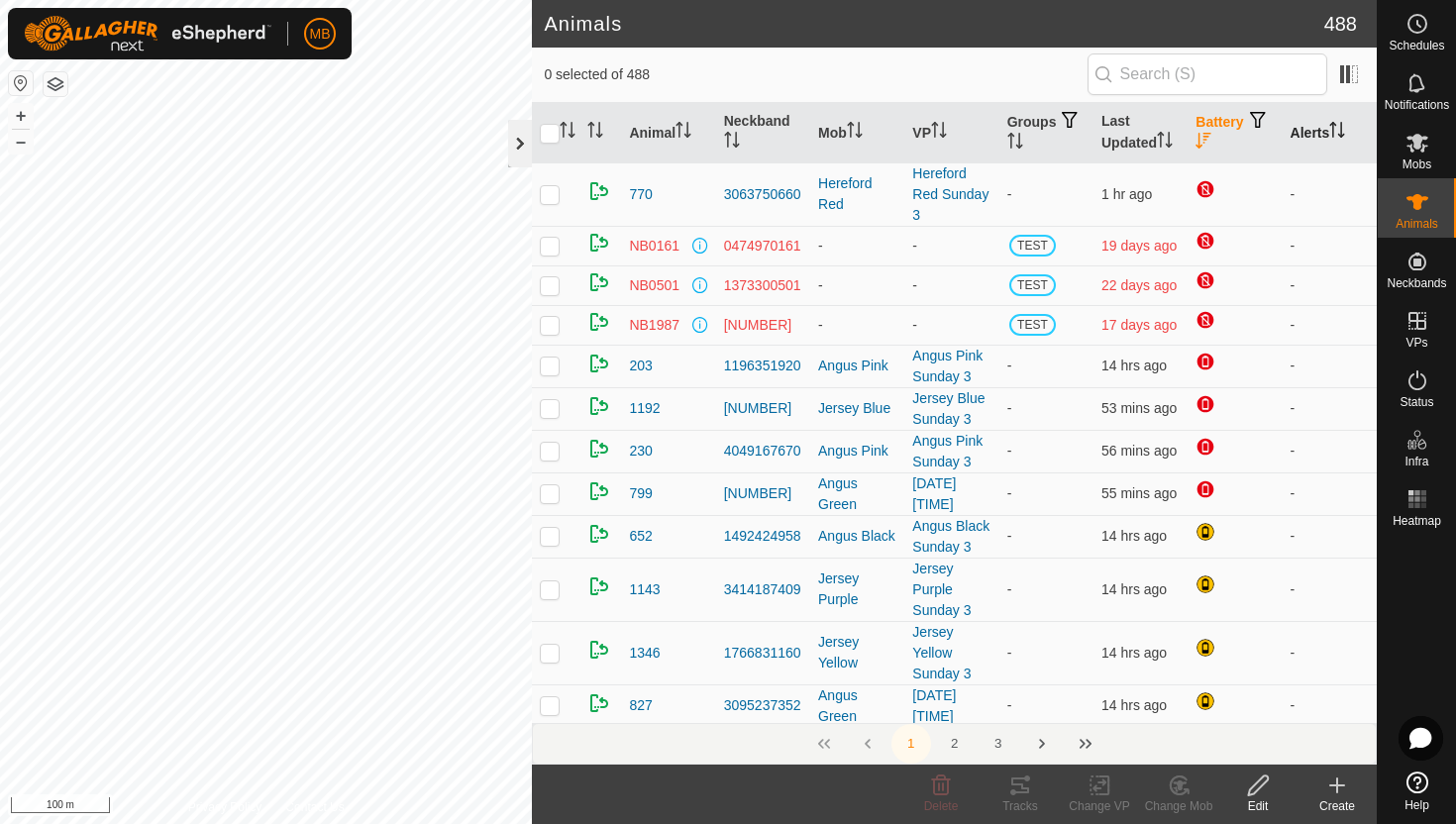 click 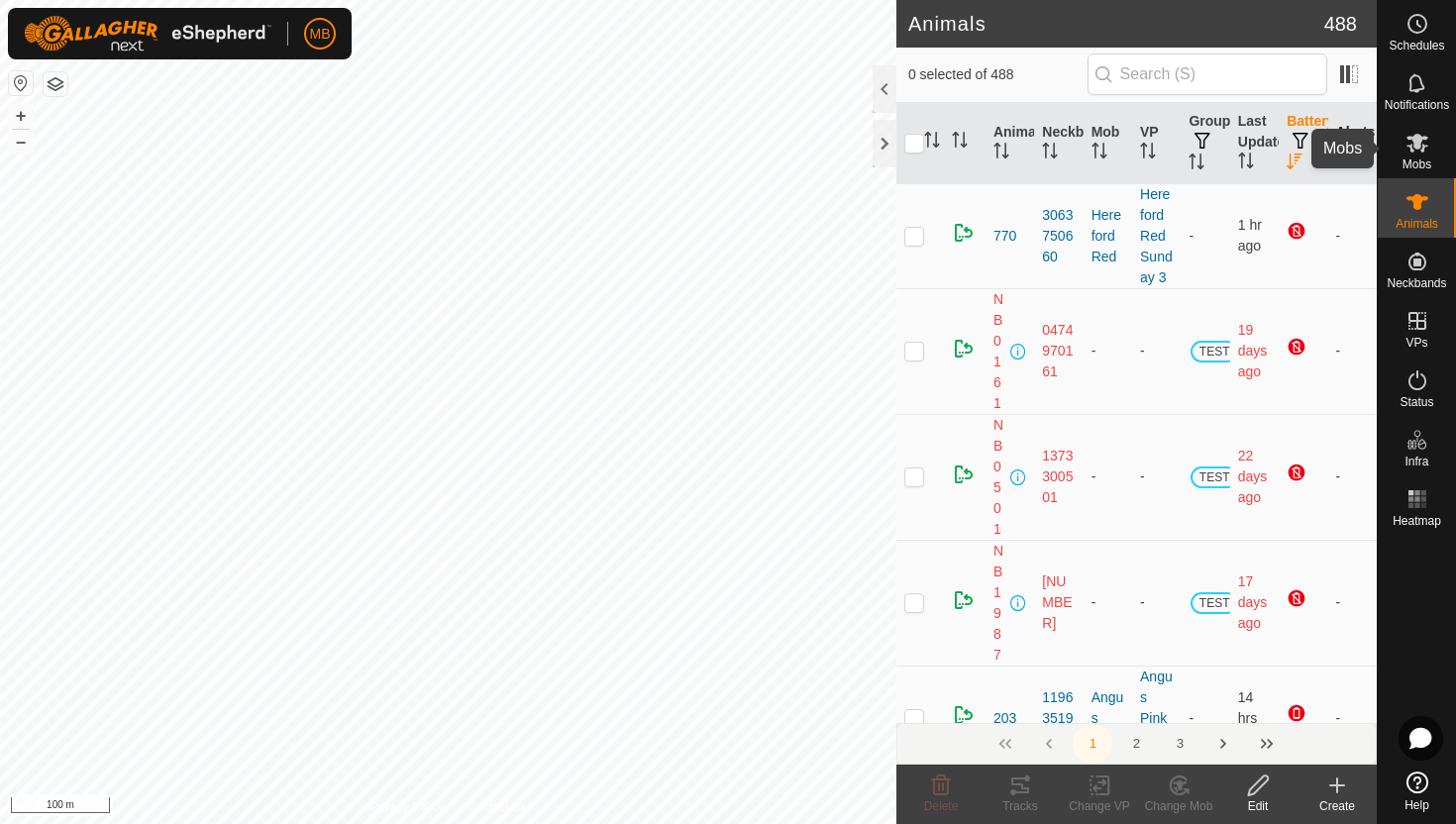 click 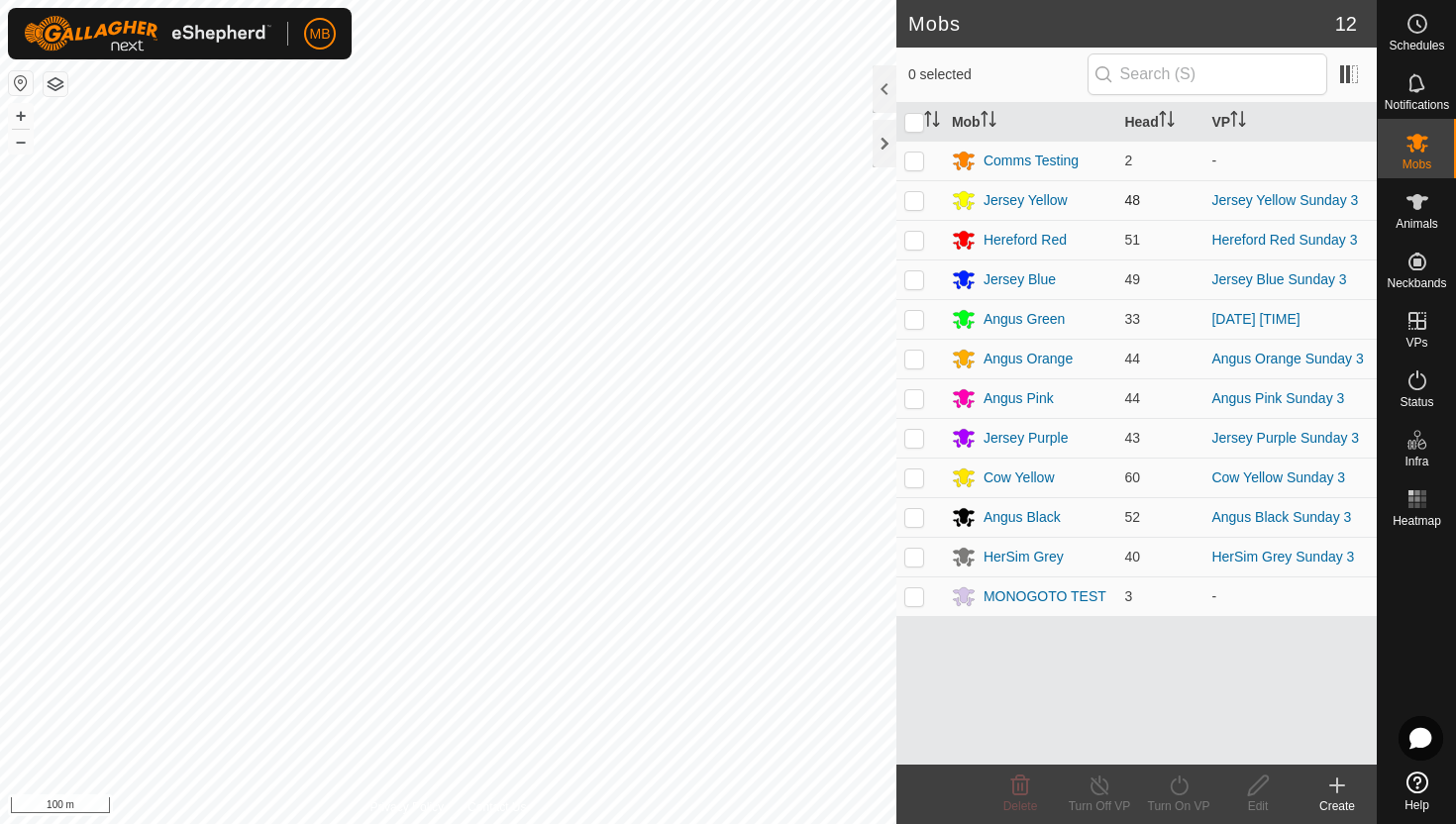 click at bounding box center (914, 200) 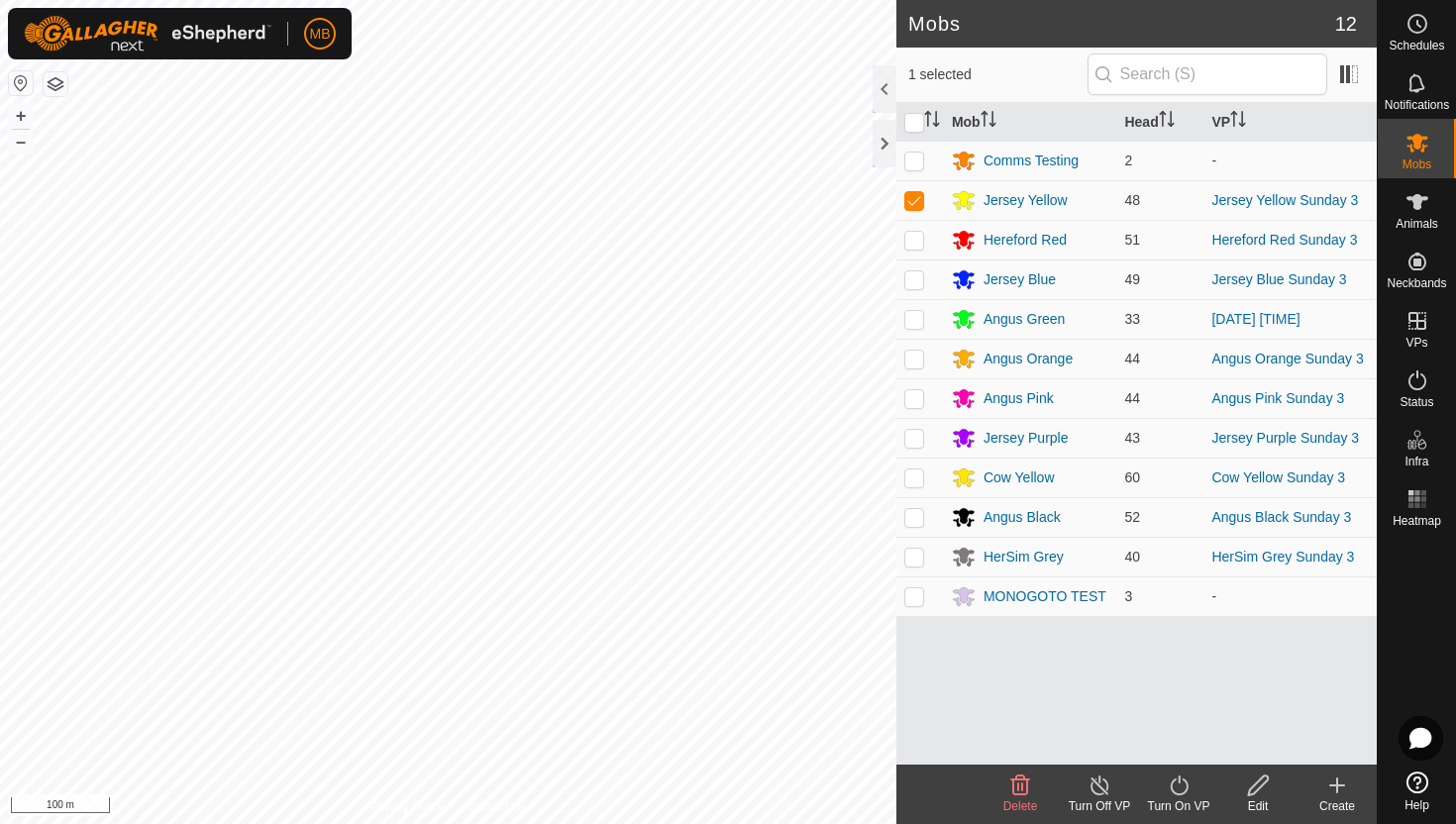 click 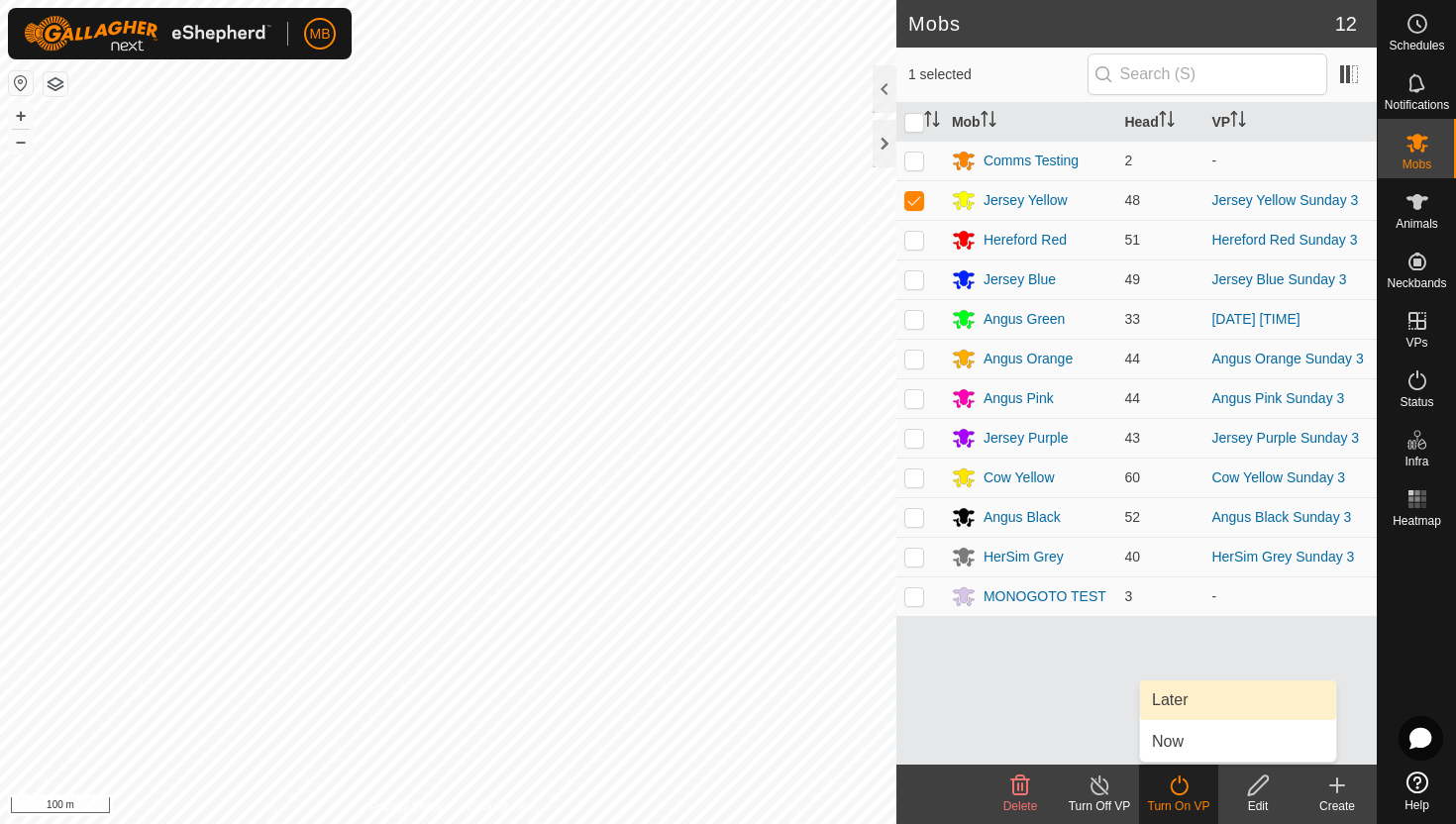 click on "Later" at bounding box center [1238, 700] 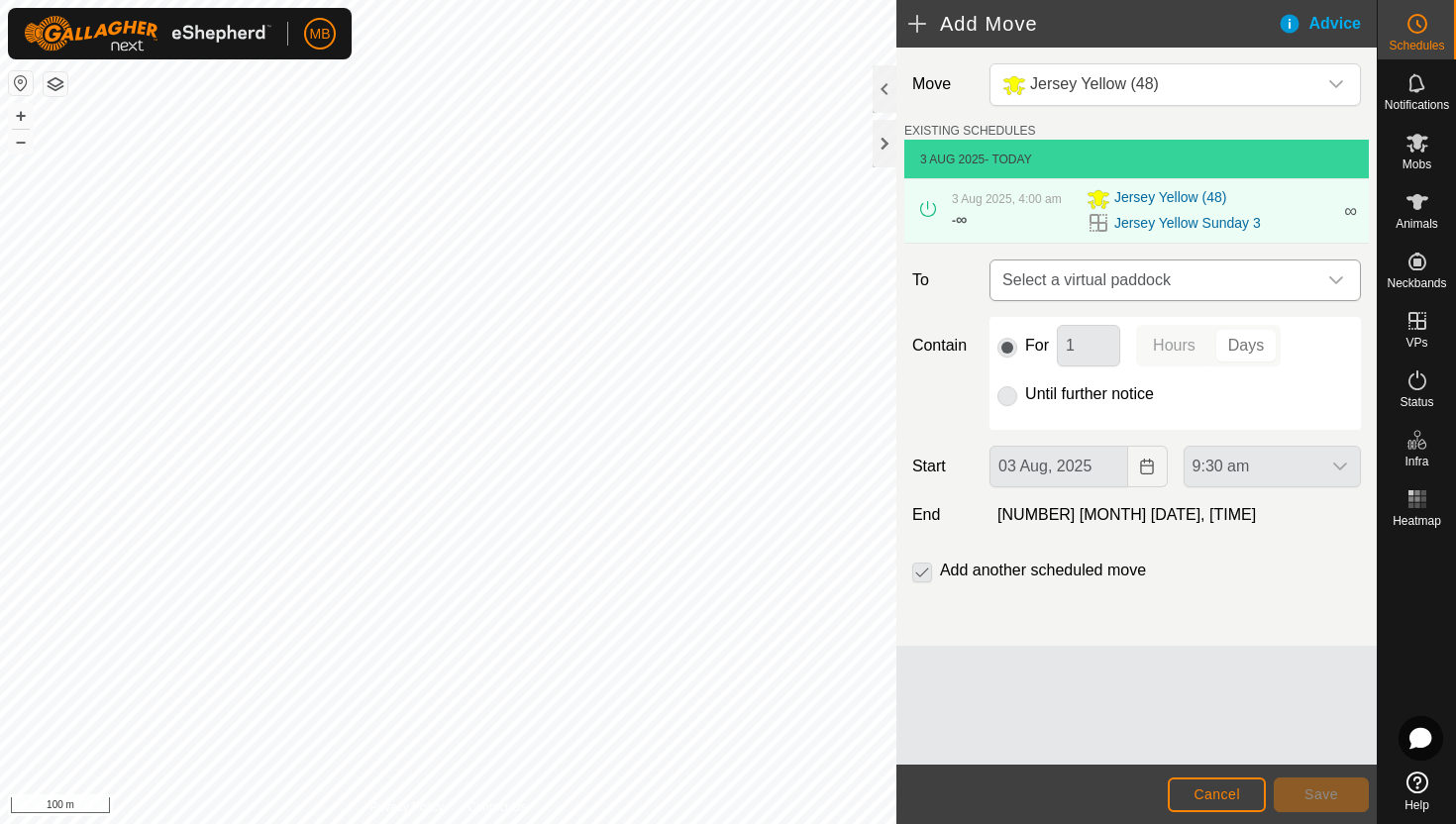 click 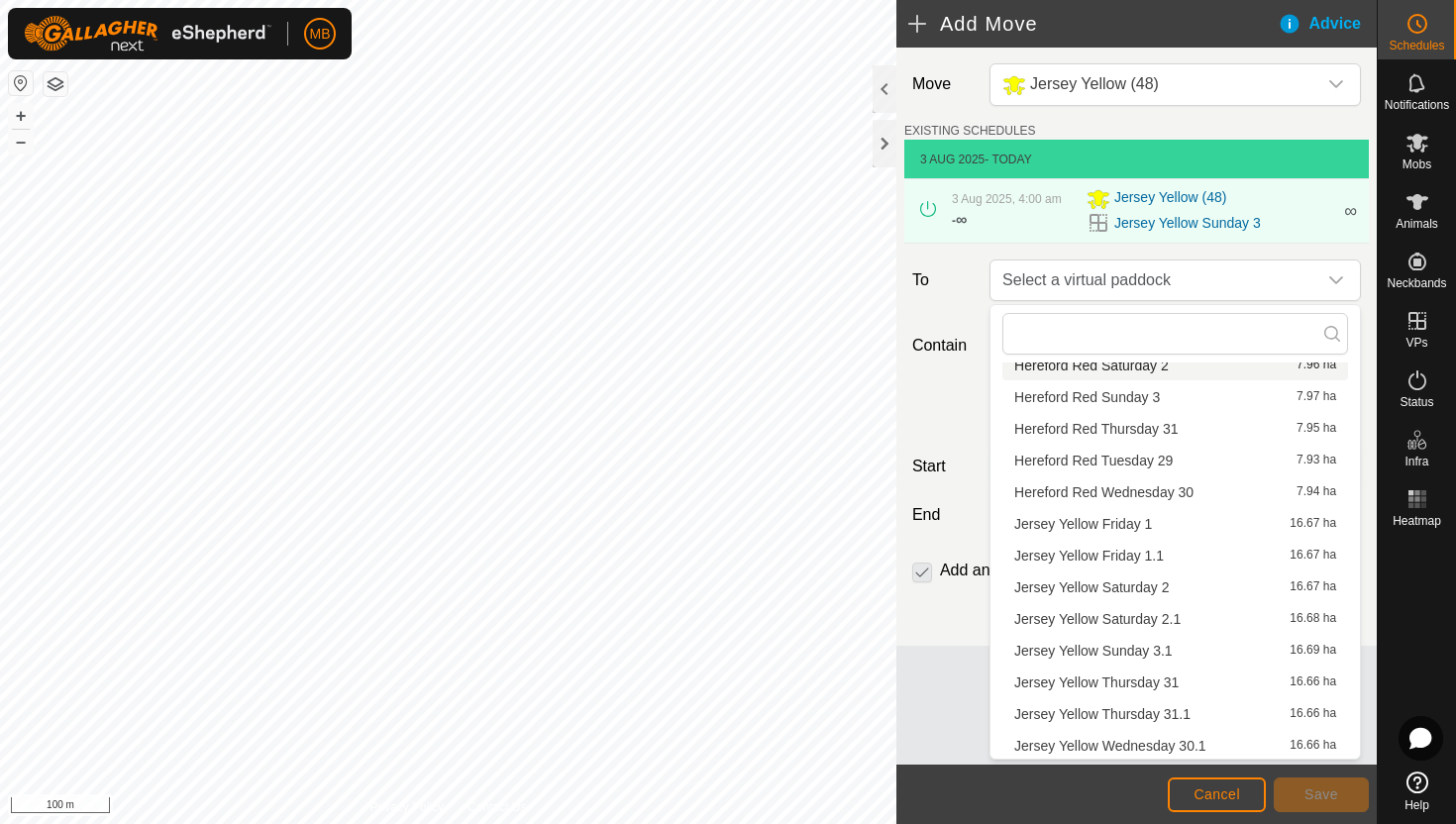scroll, scrollTop: 123, scrollLeft: 0, axis: vertical 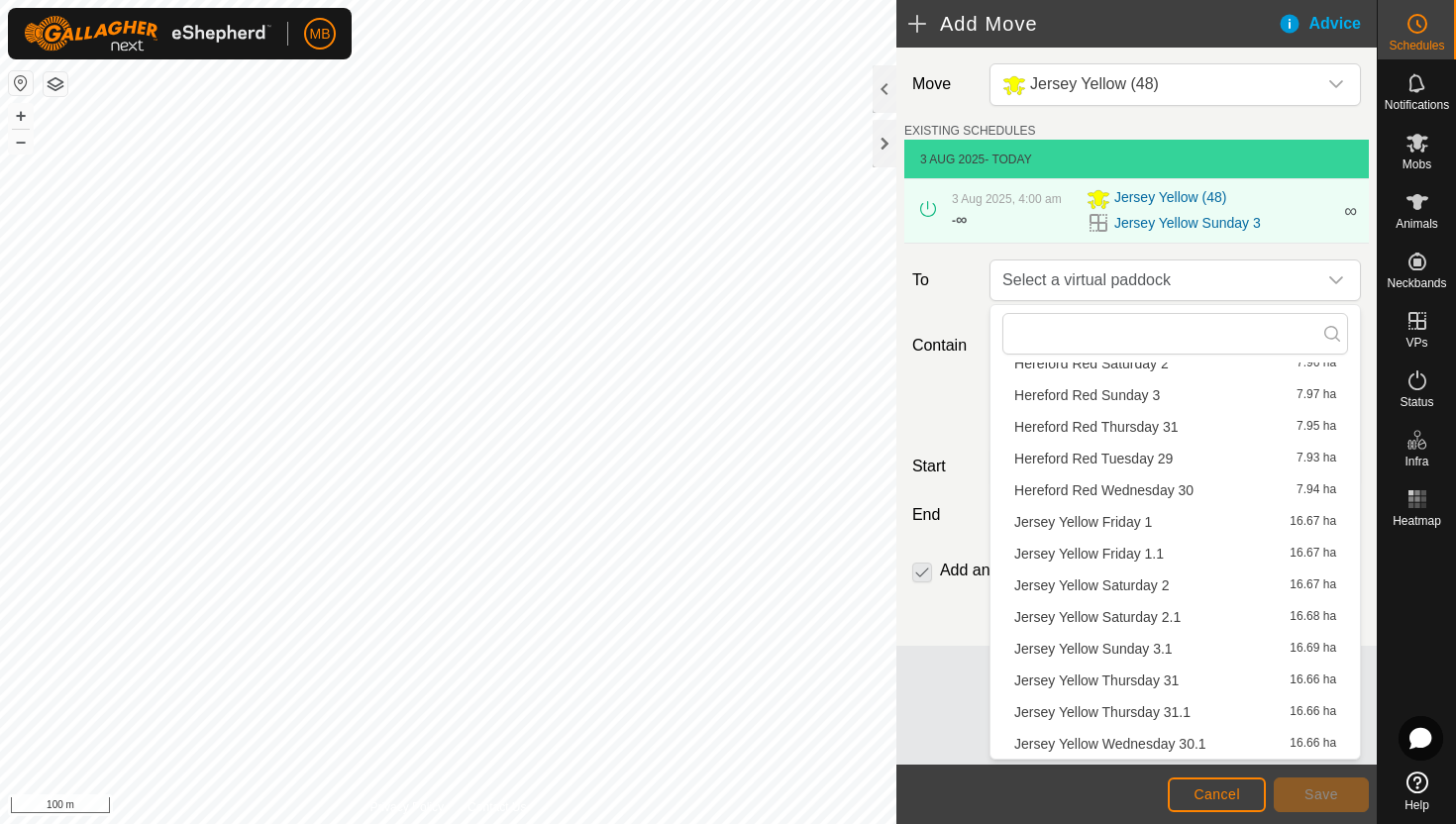 click on "[PERSON] [DAY] [NUMBER] [NUMBER] ha" at bounding box center [1175, 649] 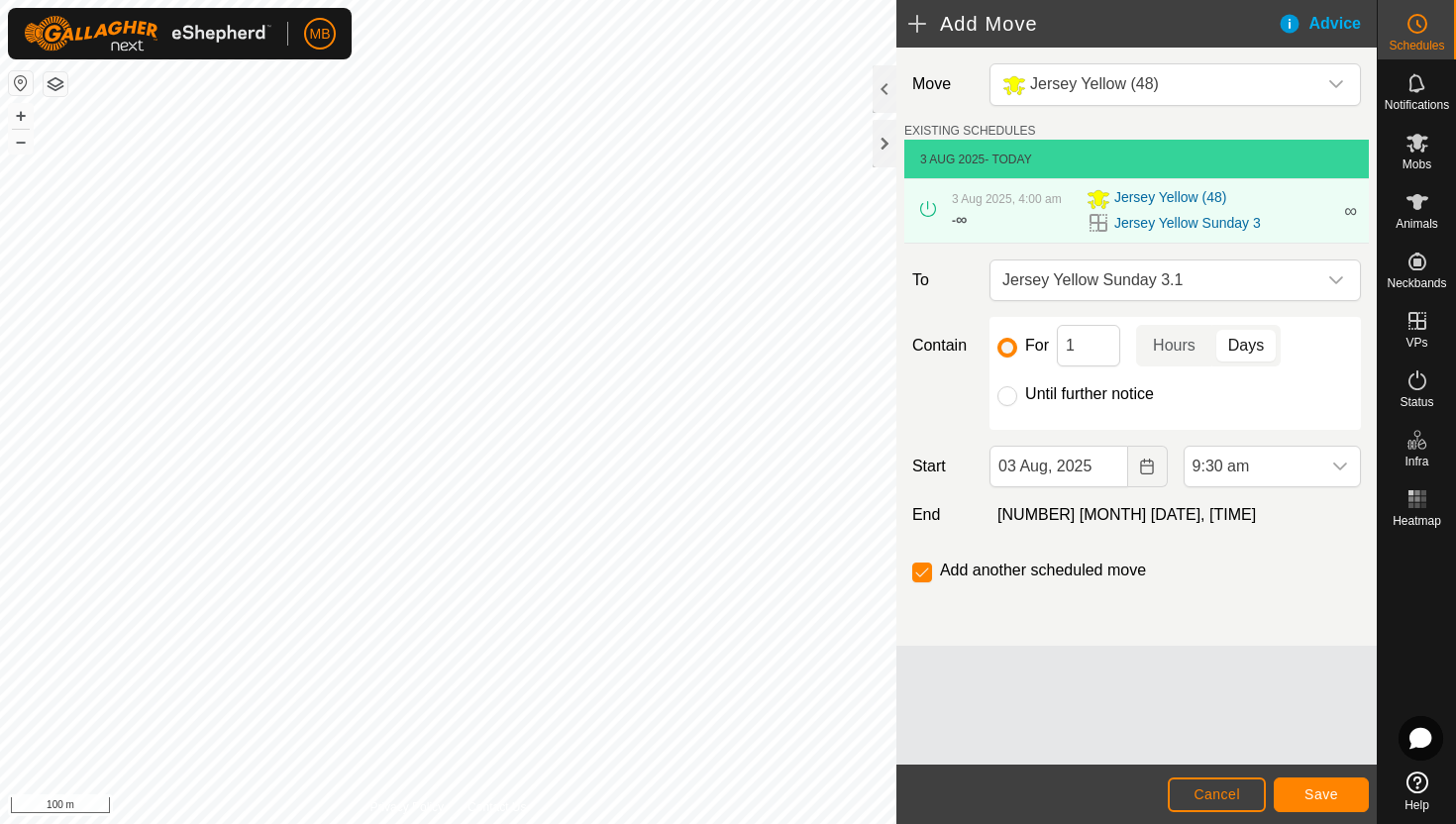 click on "Until further notice" 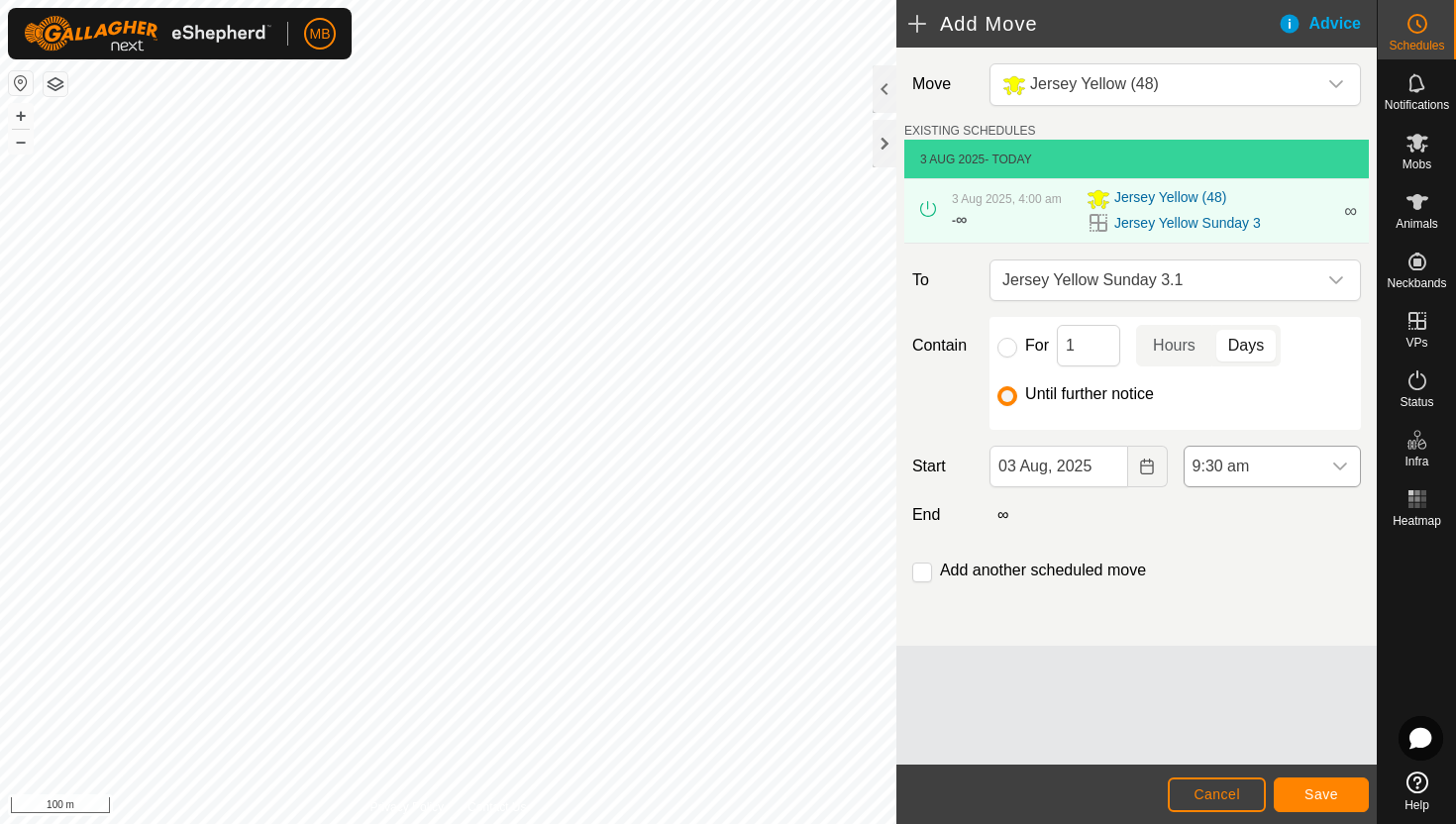 click at bounding box center (1340, 466) 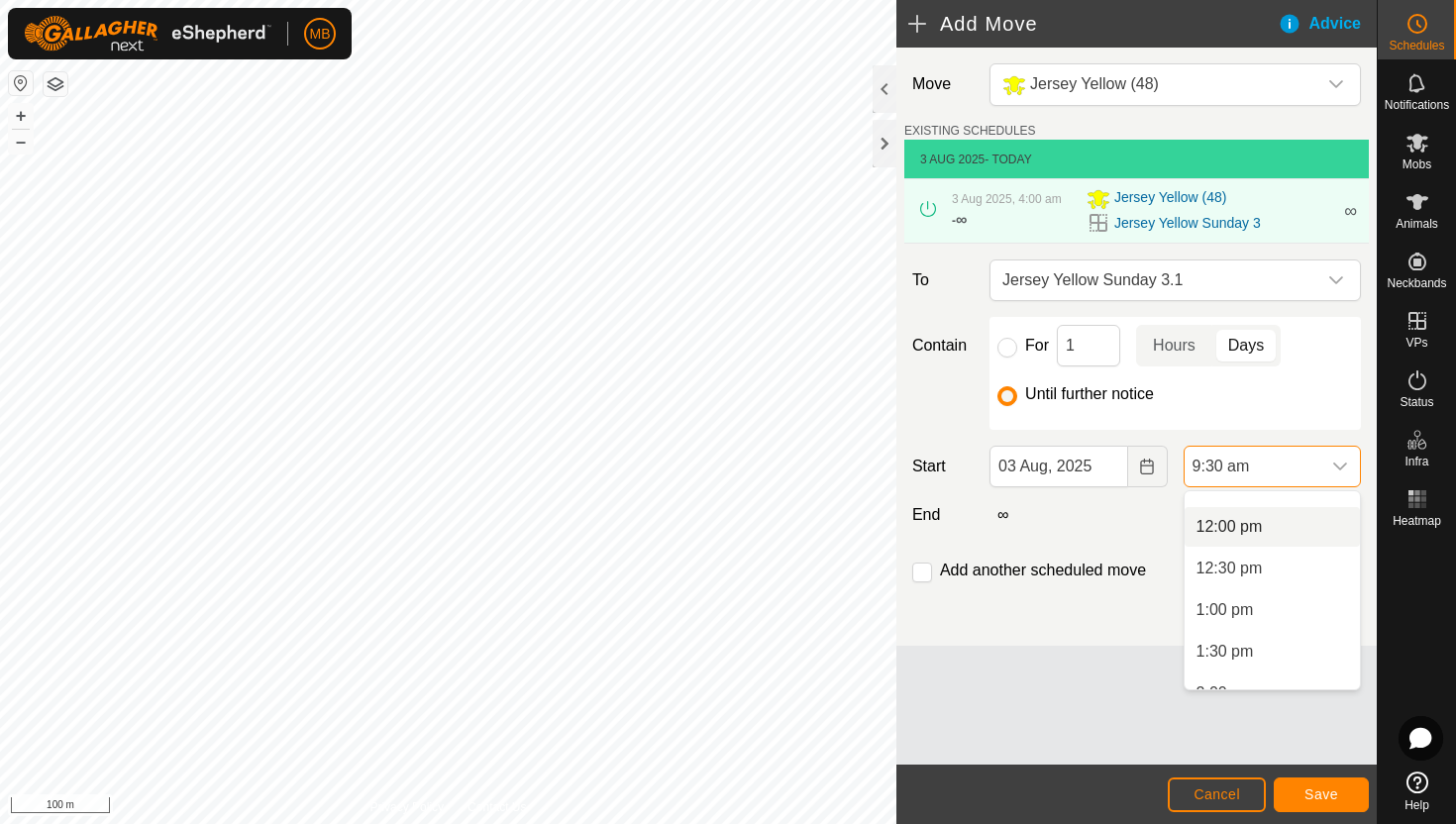 scroll, scrollTop: 988, scrollLeft: 0, axis: vertical 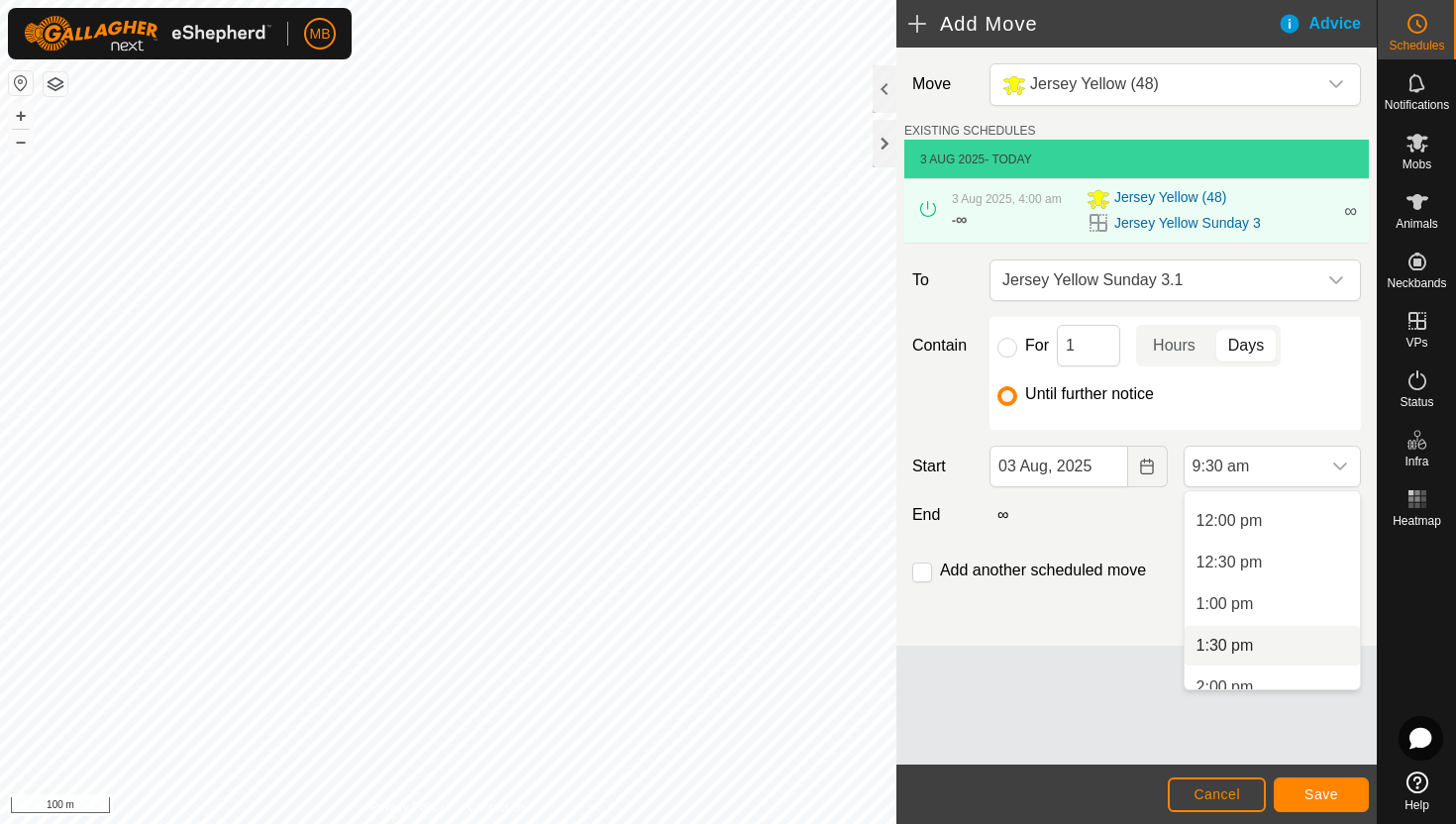 click on "1:30 pm" at bounding box center (1272, 646) 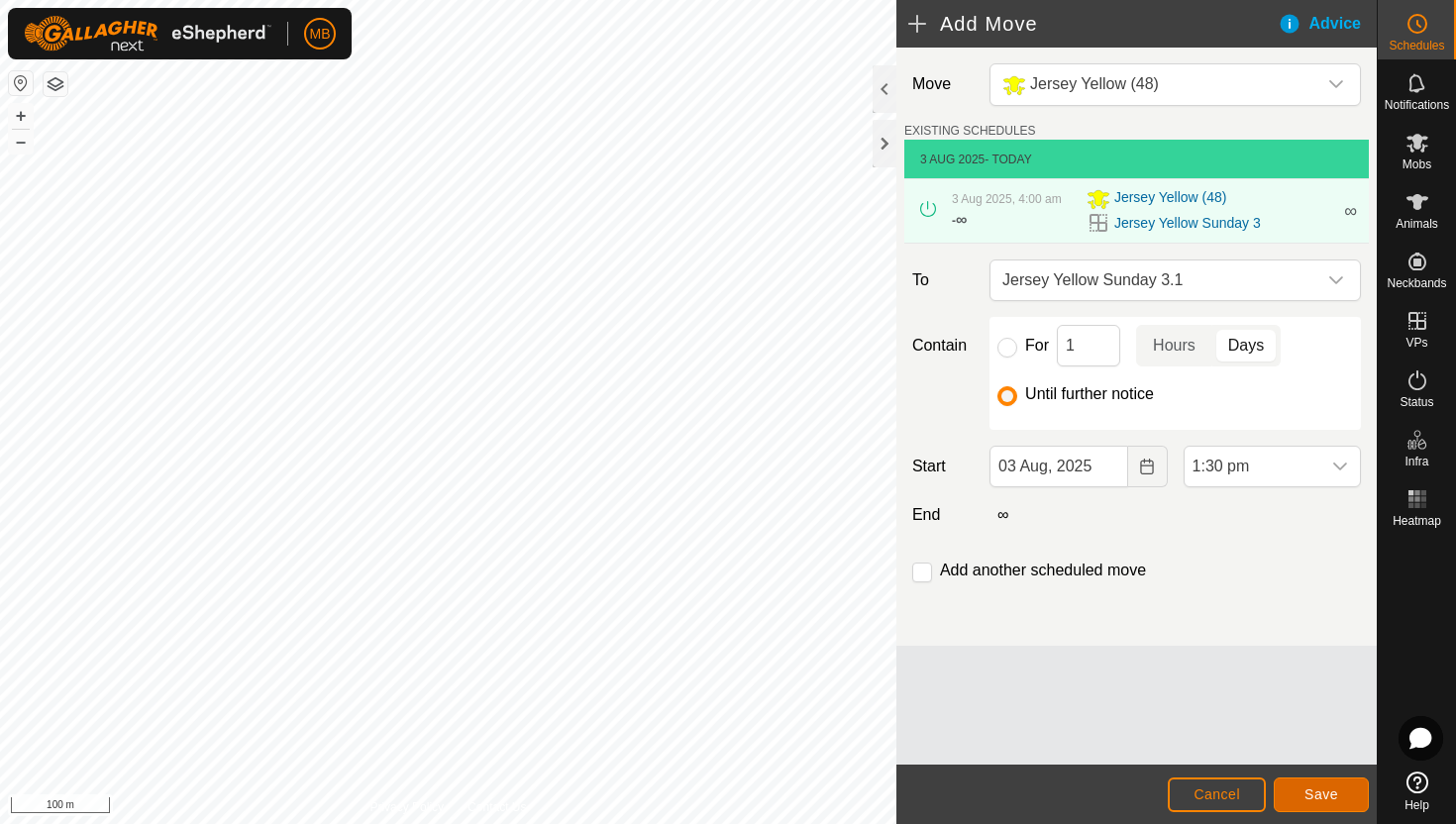 click on "Save" 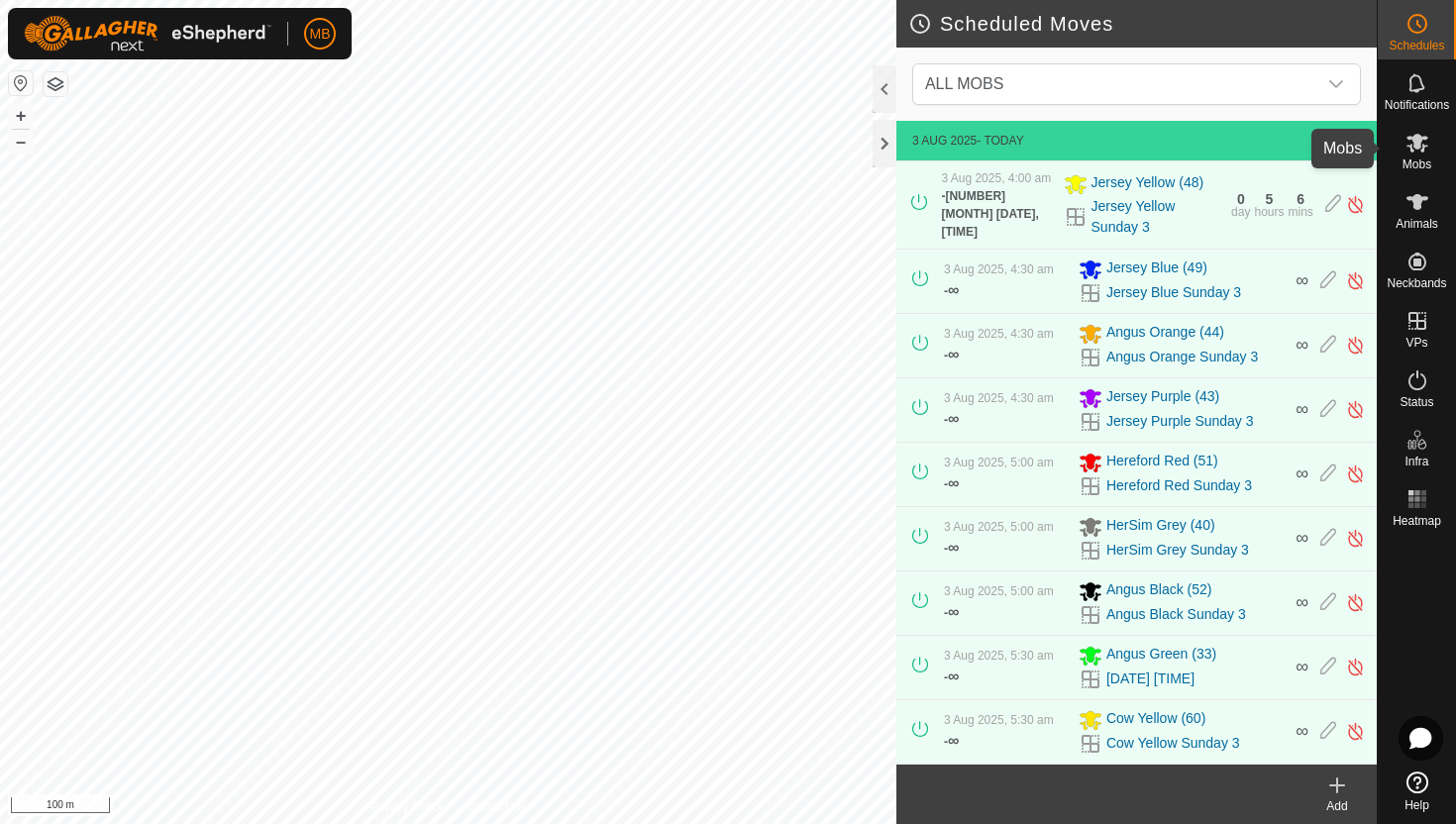 click 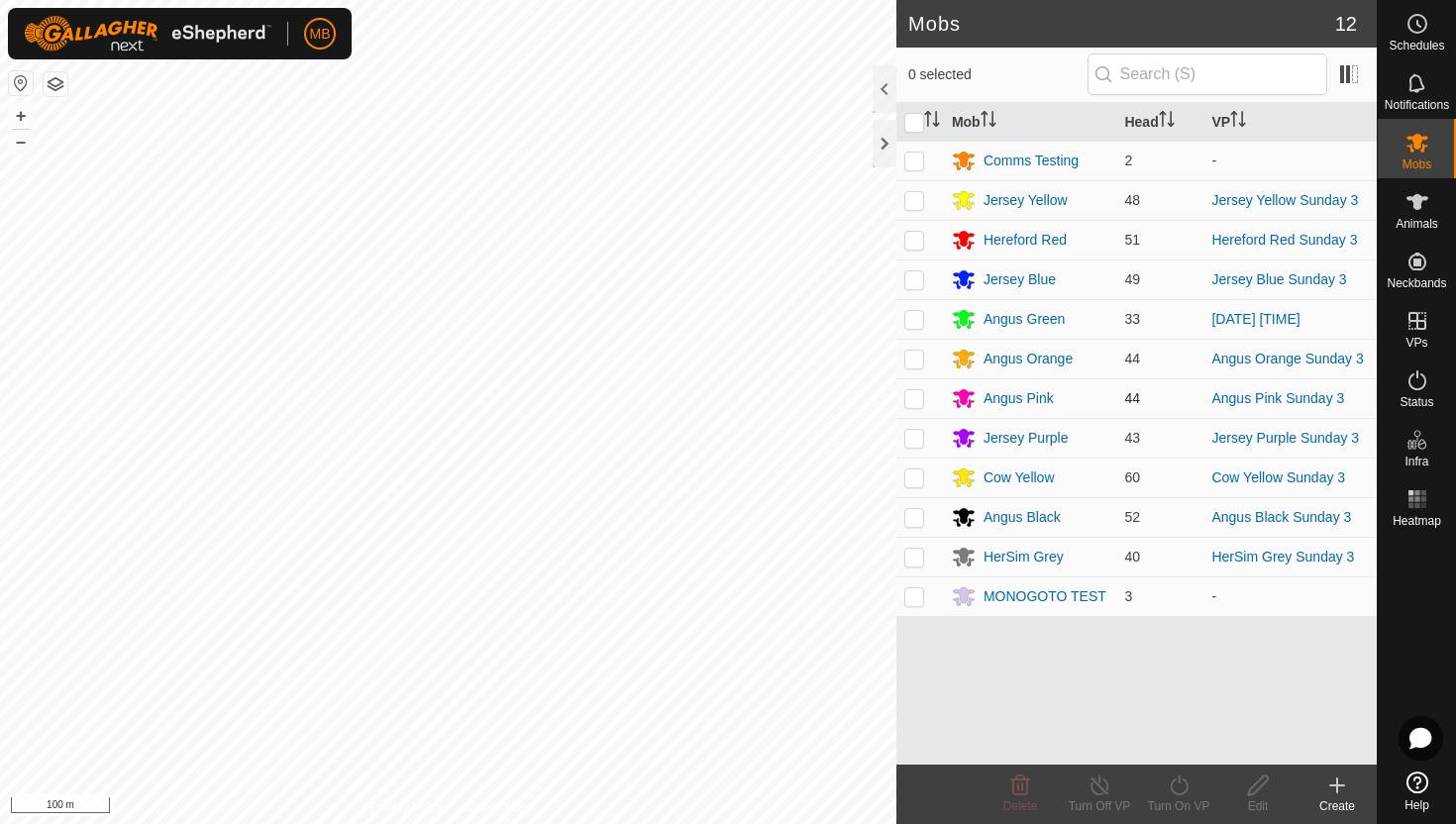 click at bounding box center (914, 398) 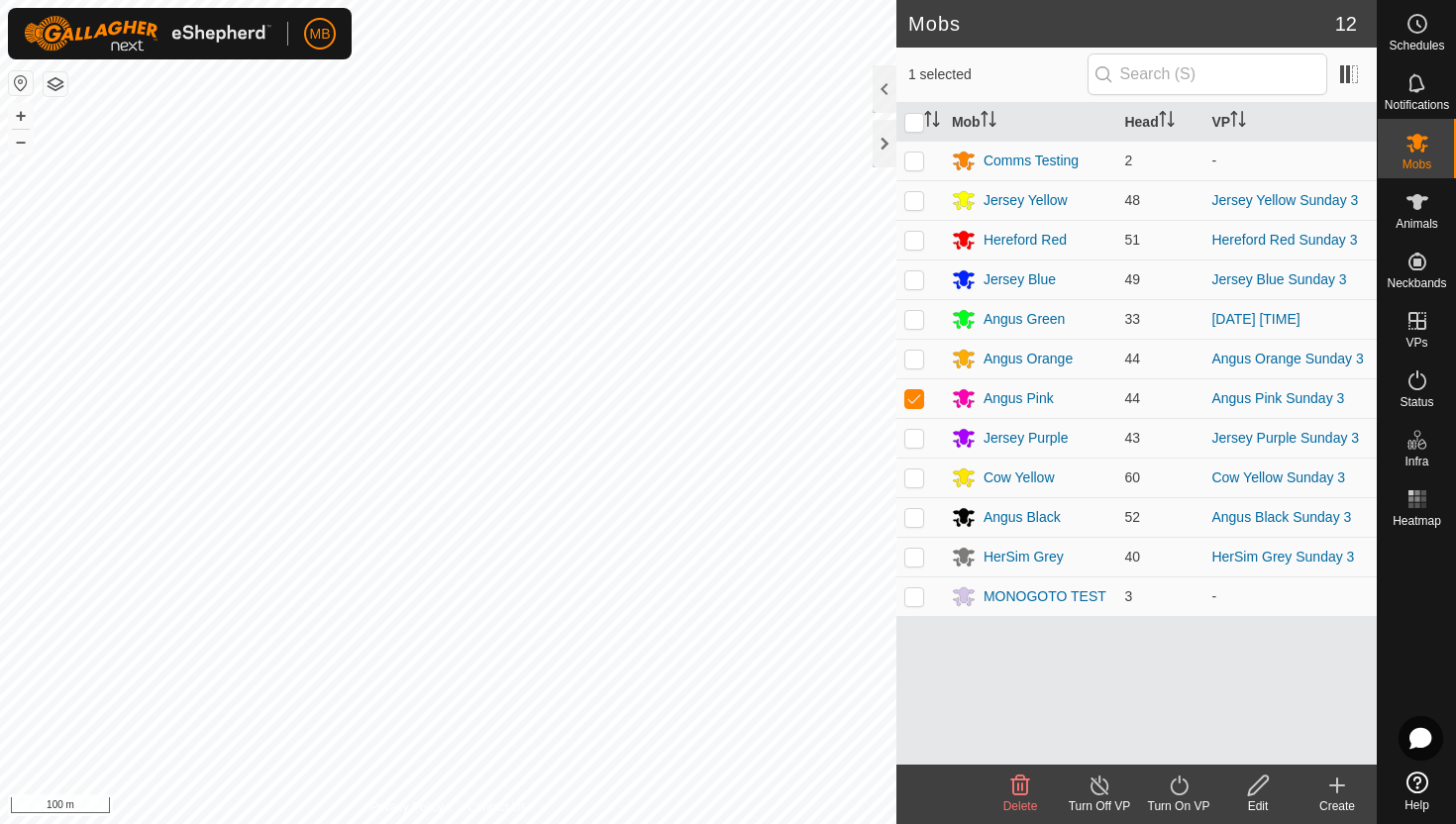 click 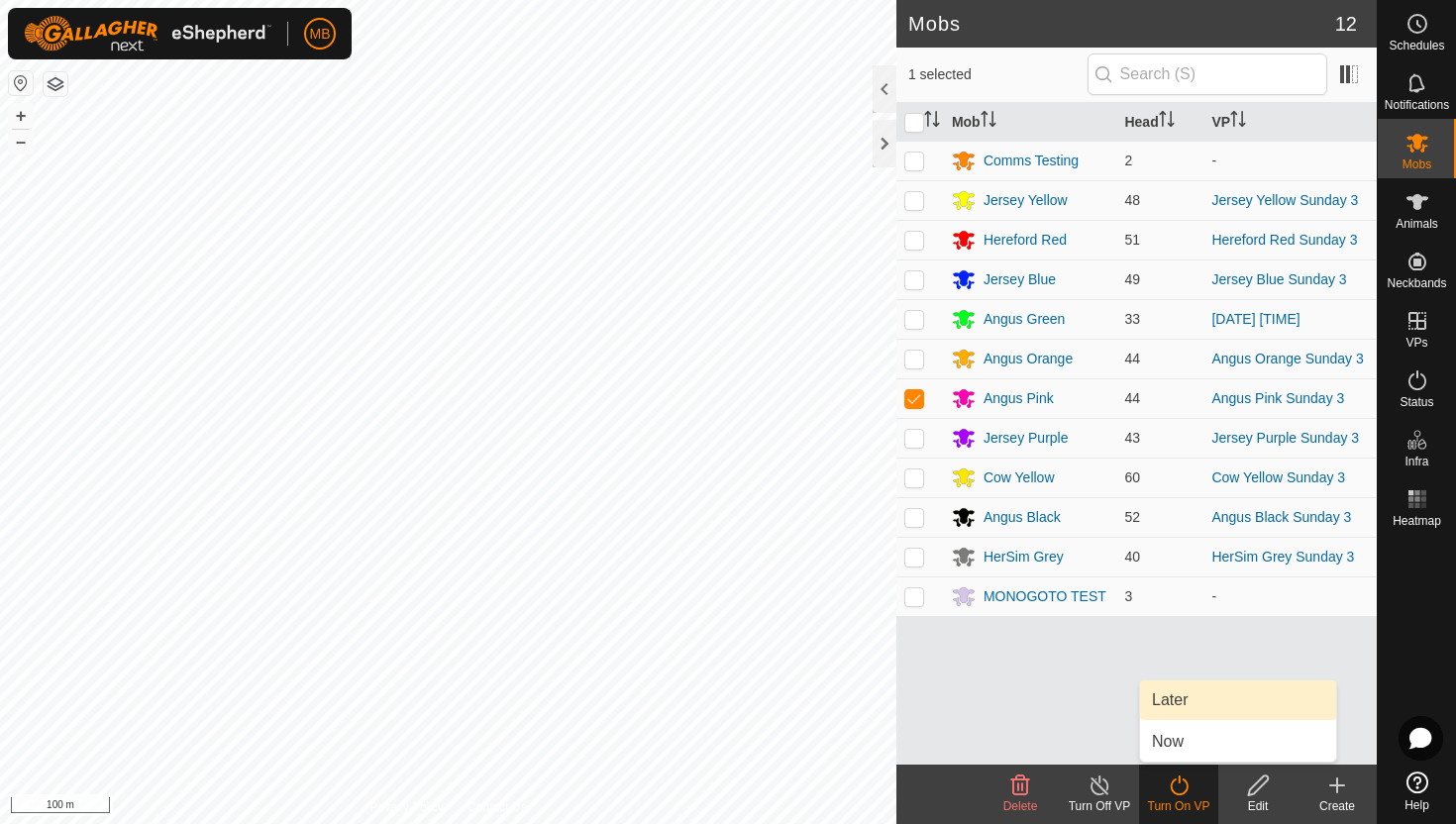 click on "Later" at bounding box center [1238, 700] 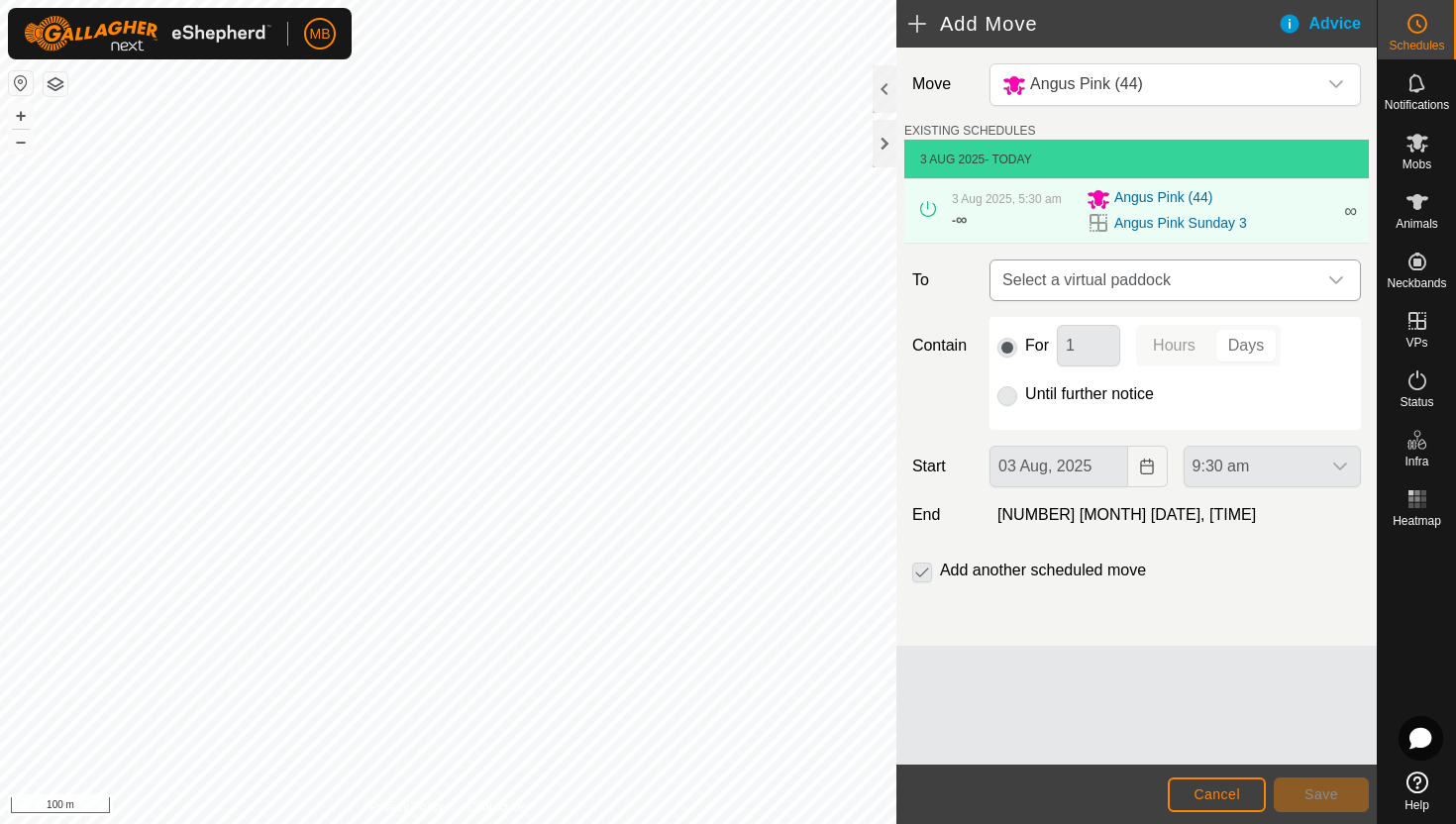 click 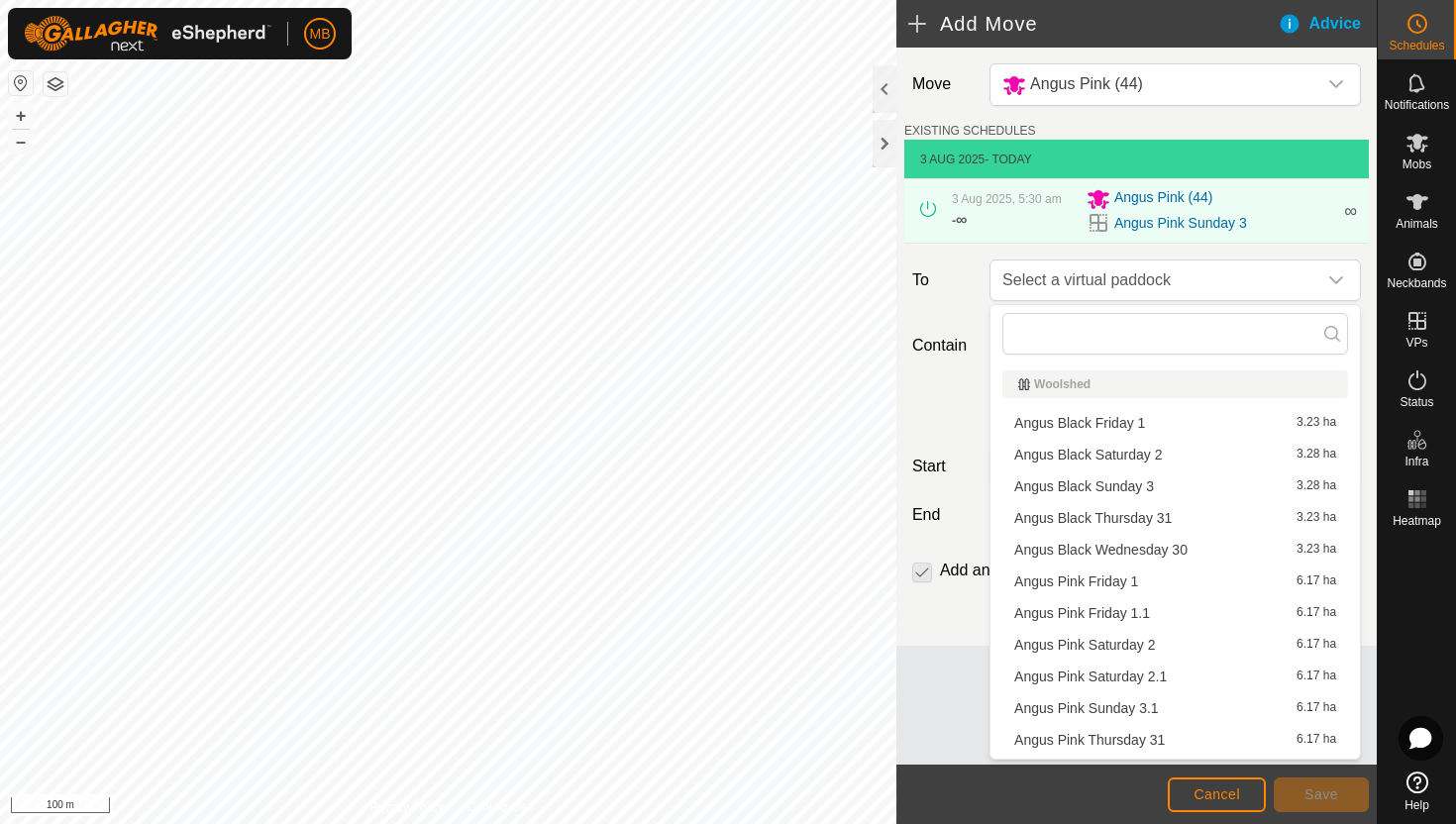 click on "[PERSON] Sunday [NUMBER]  [NUMBER] ha" at bounding box center [1175, 708] 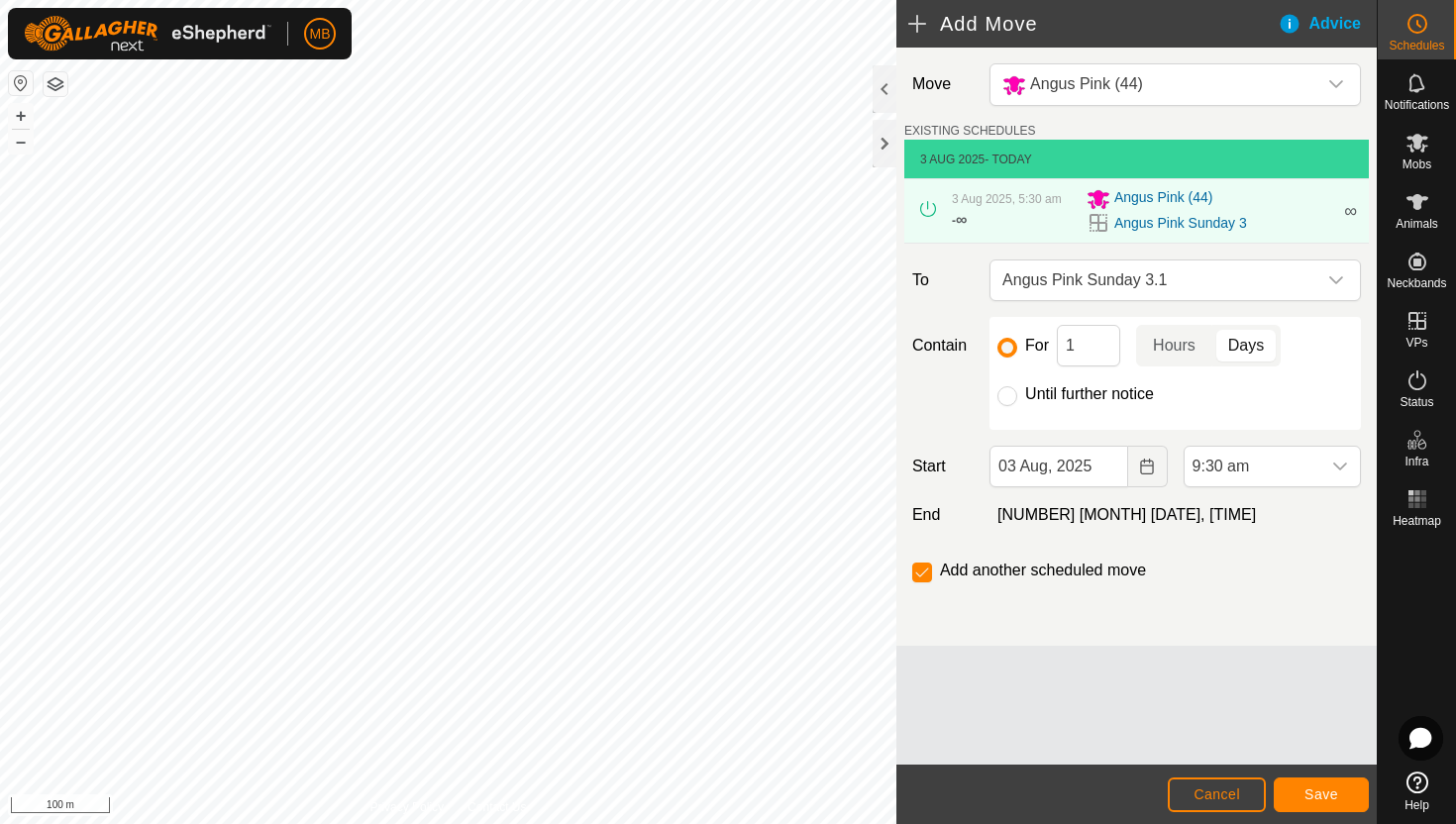 click on "Until further notice" 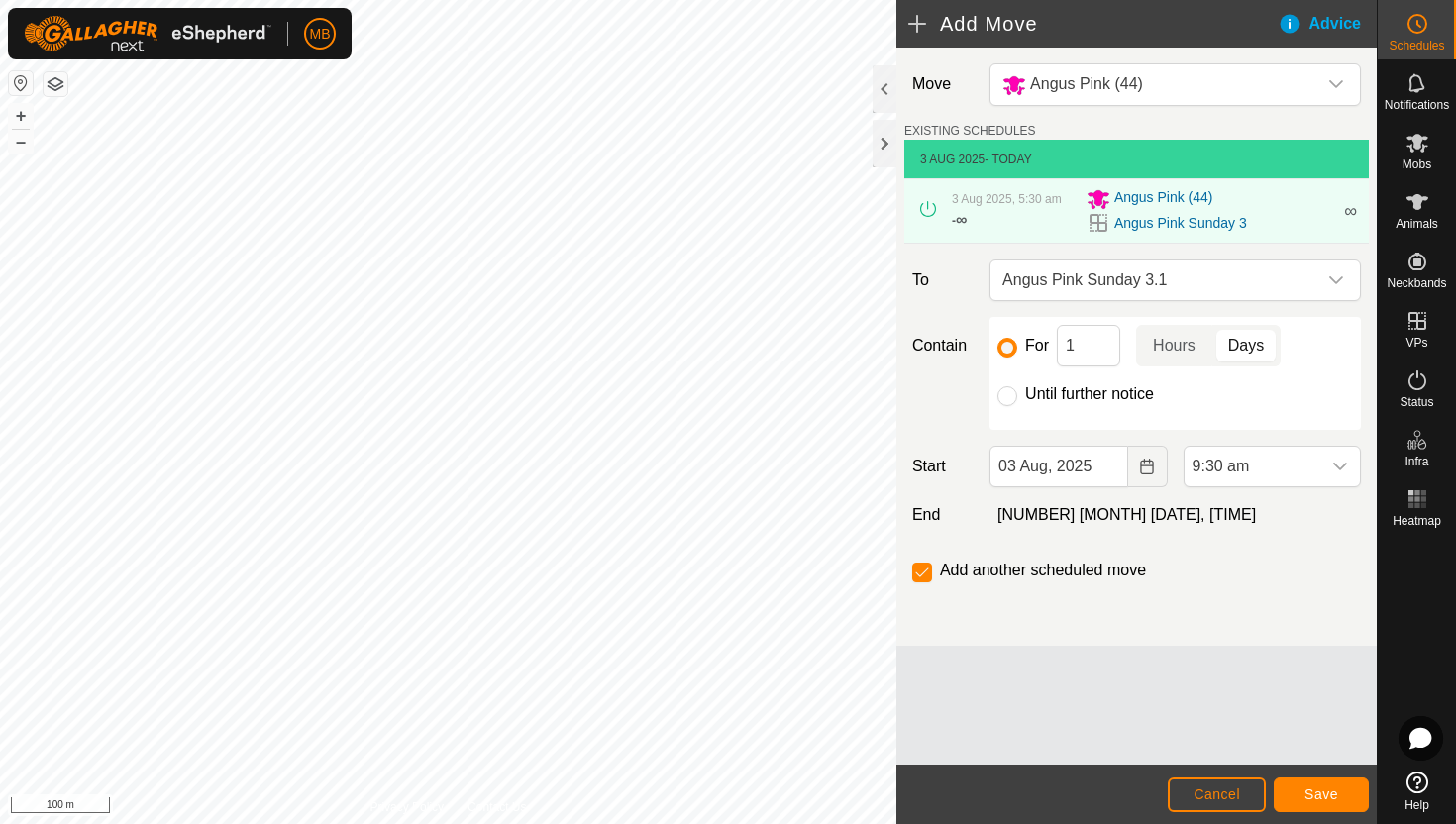 click on "Until further notice" at bounding box center [1007, 396] 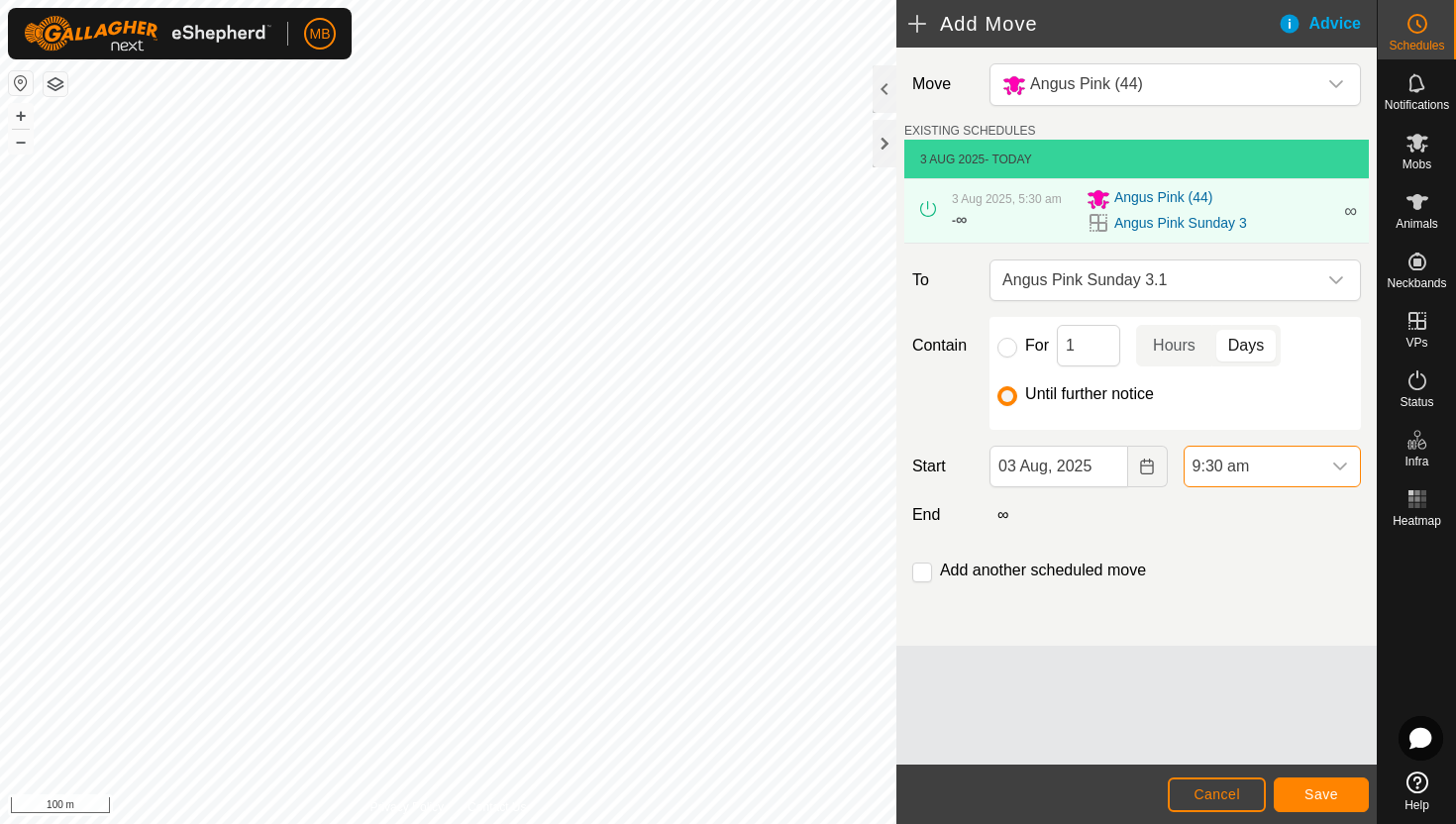 click on "9:30 am" at bounding box center [1252, 466] 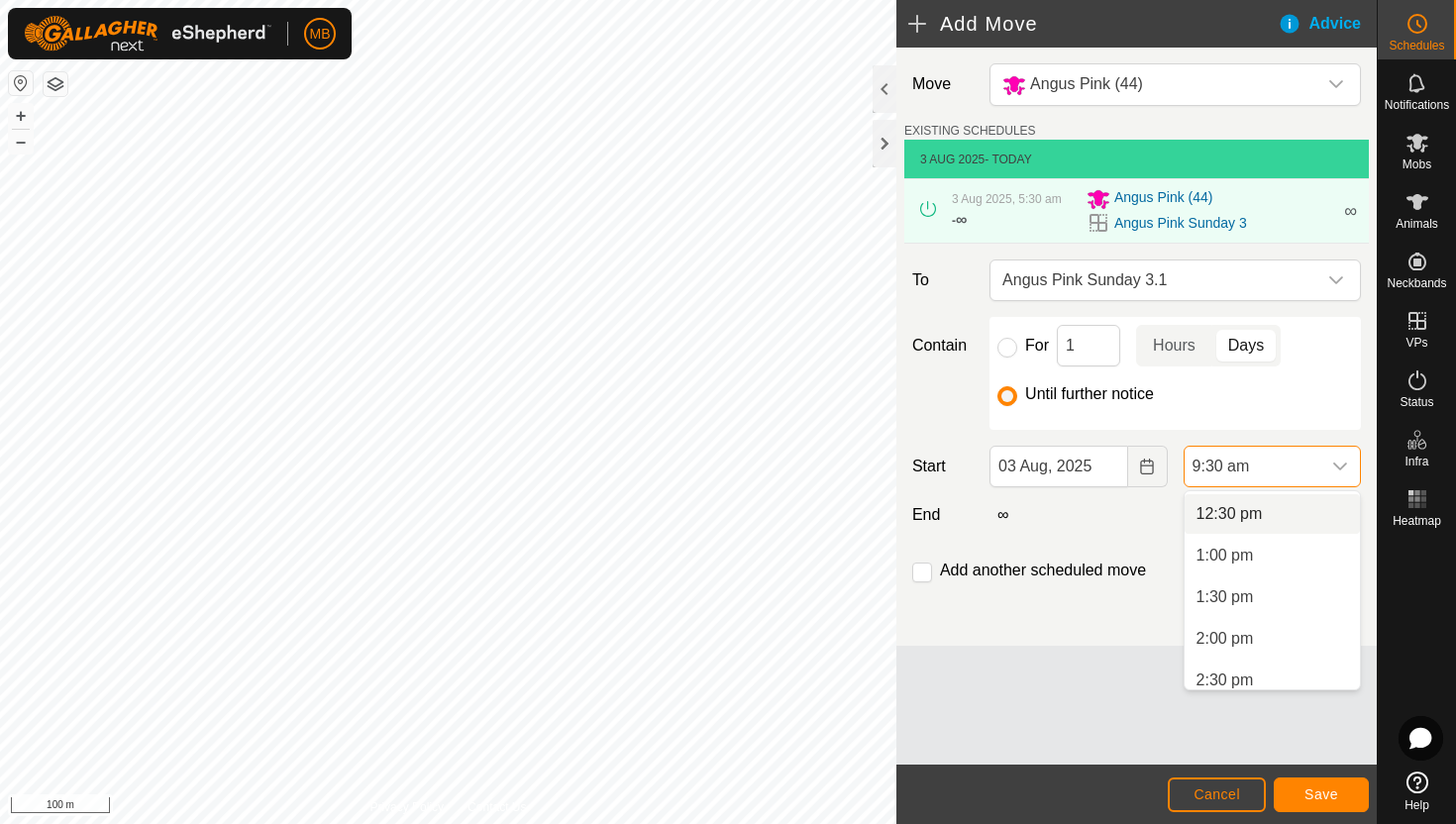 scroll, scrollTop: 1042, scrollLeft: 0, axis: vertical 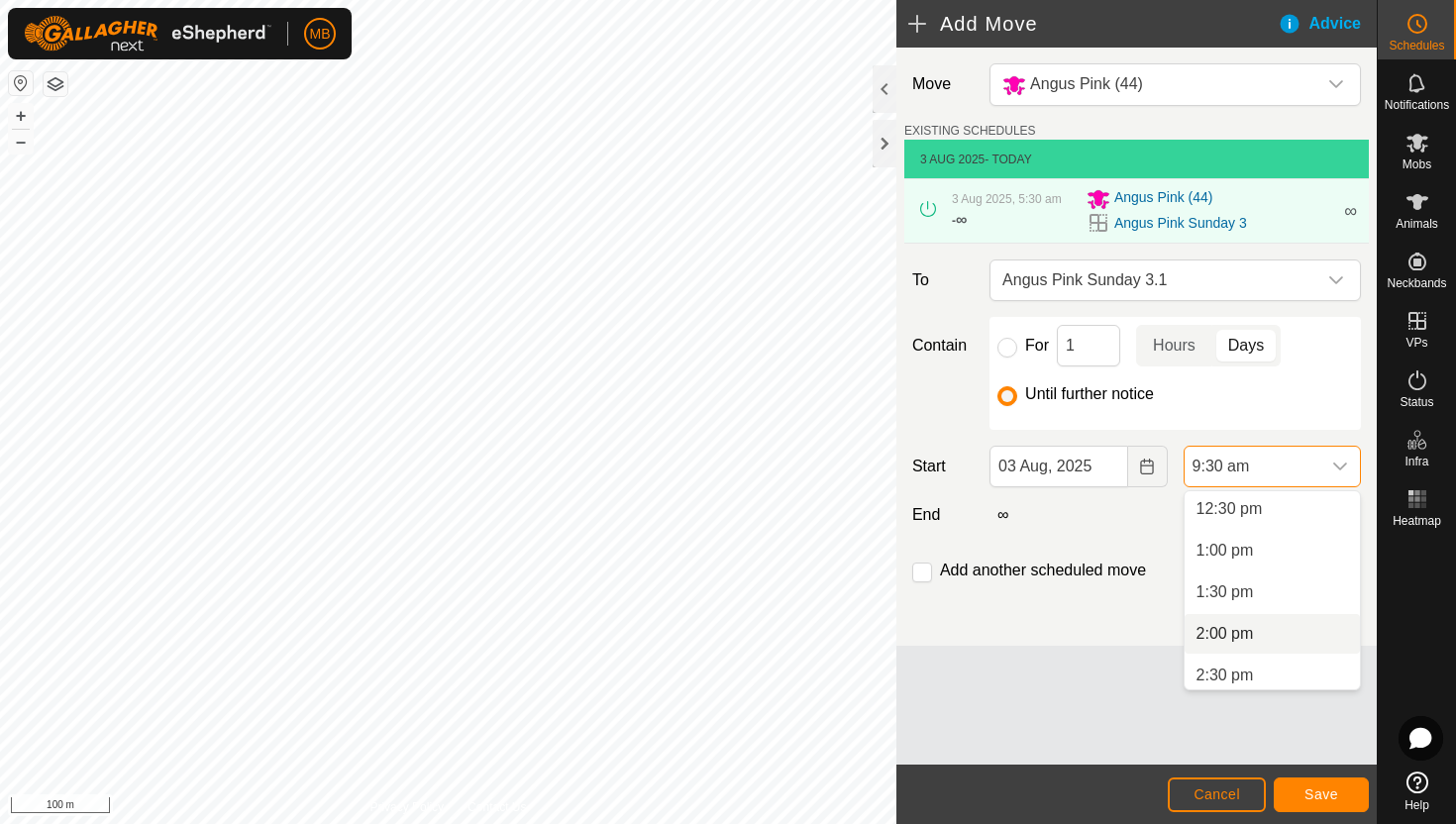 click on "2:00 pm" at bounding box center (1272, 634) 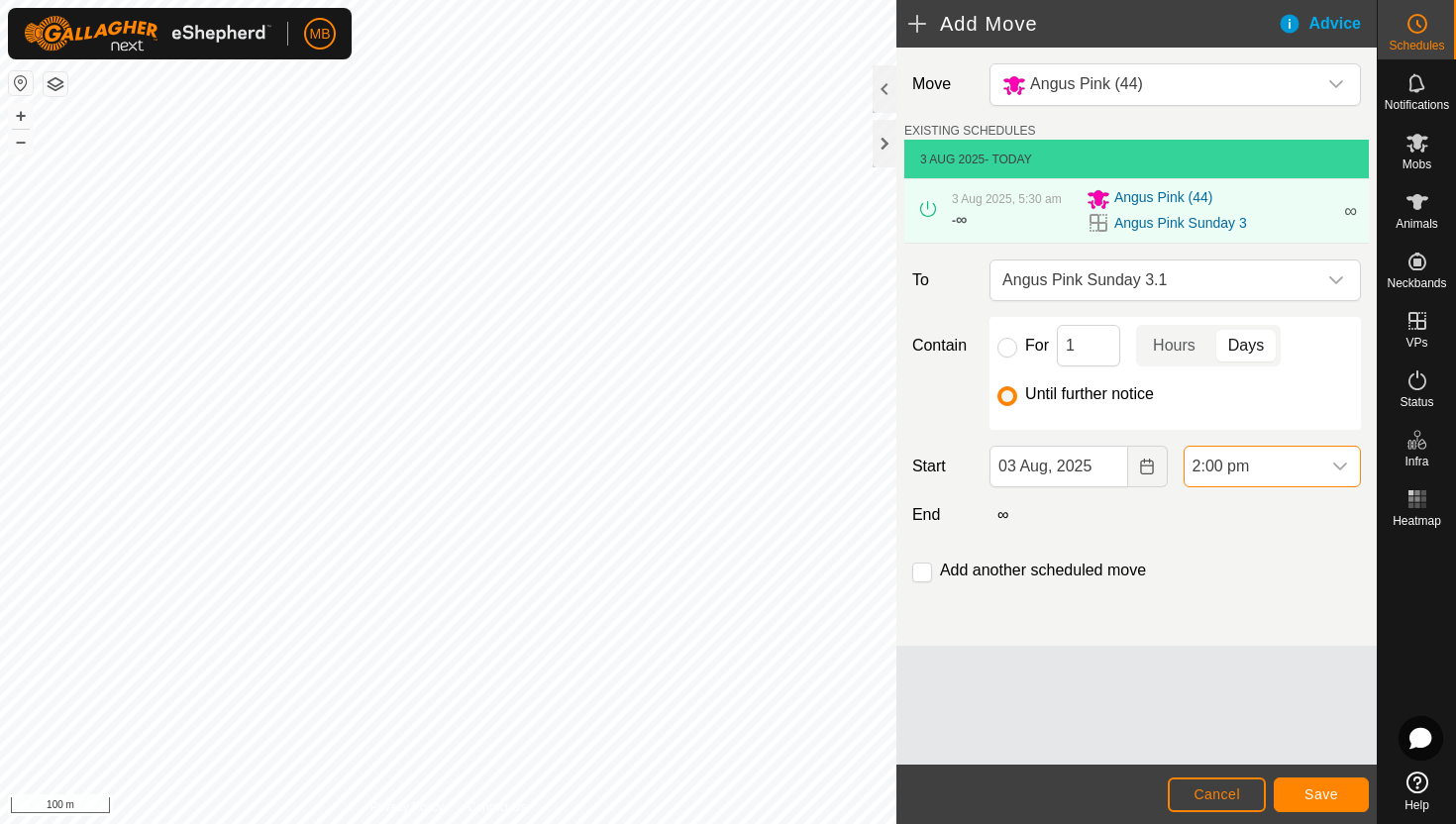 scroll, scrollTop: 790, scrollLeft: 0, axis: vertical 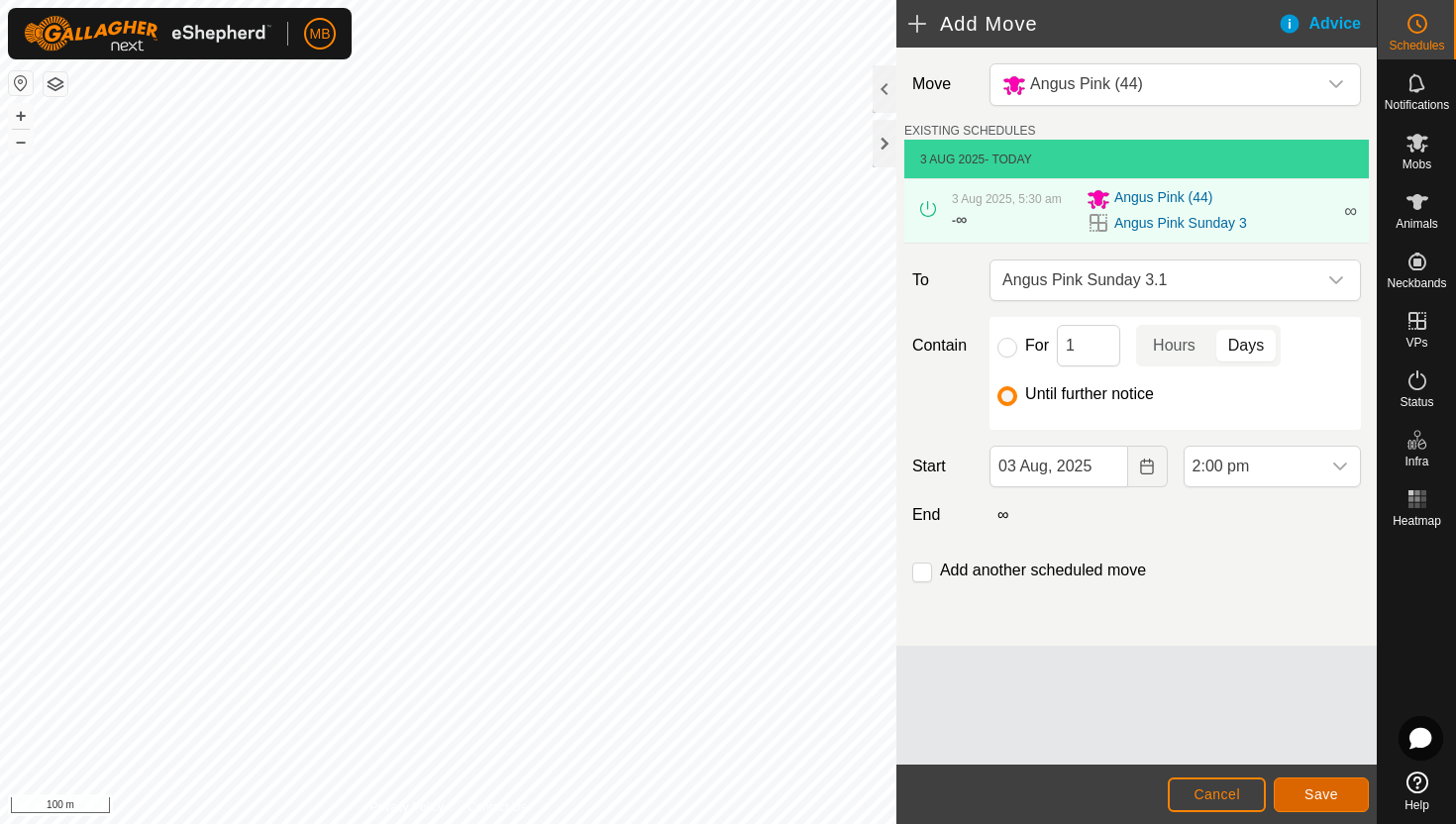 click on "Save" 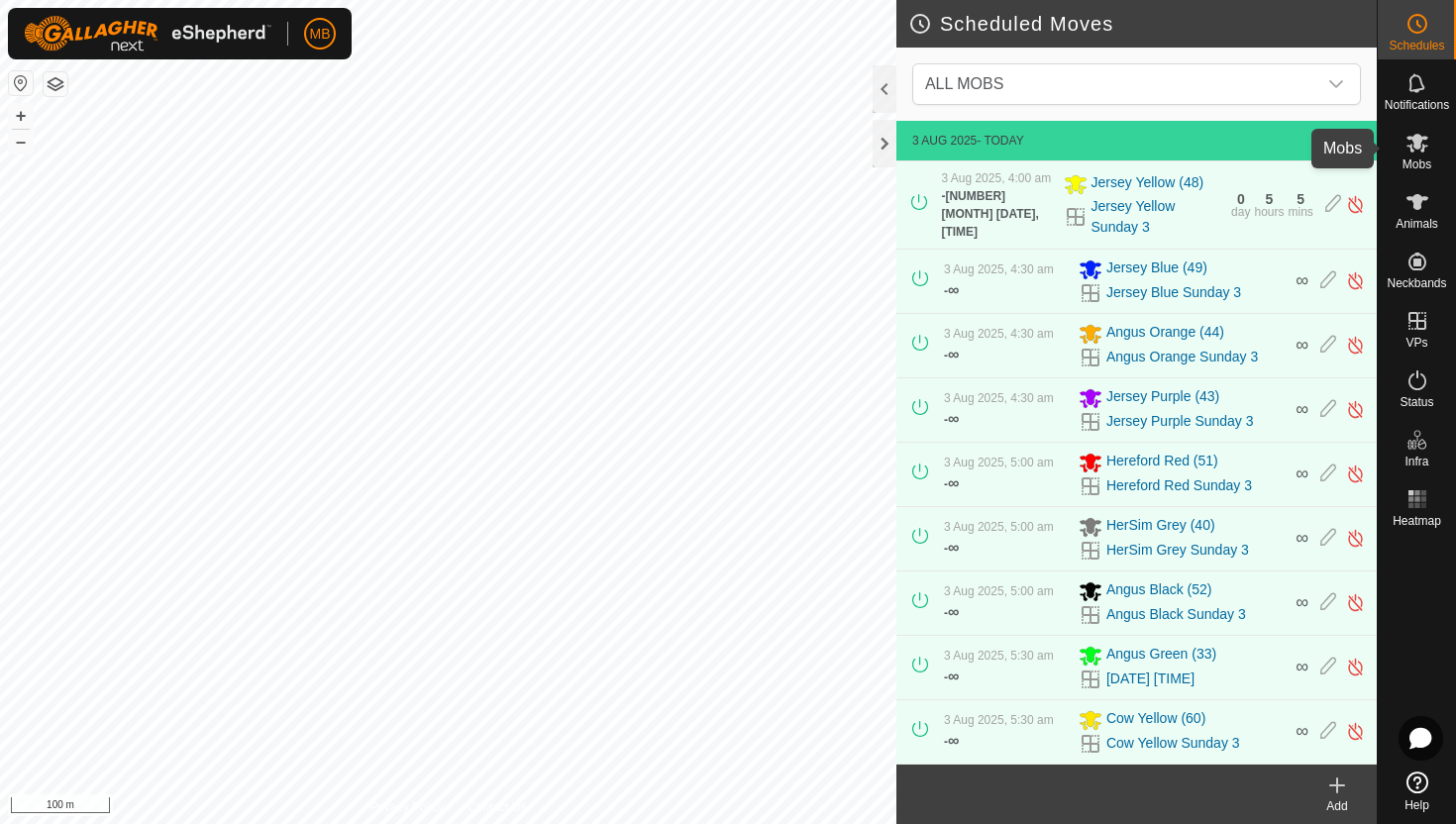 click on "Mobs" at bounding box center (1416, 164) 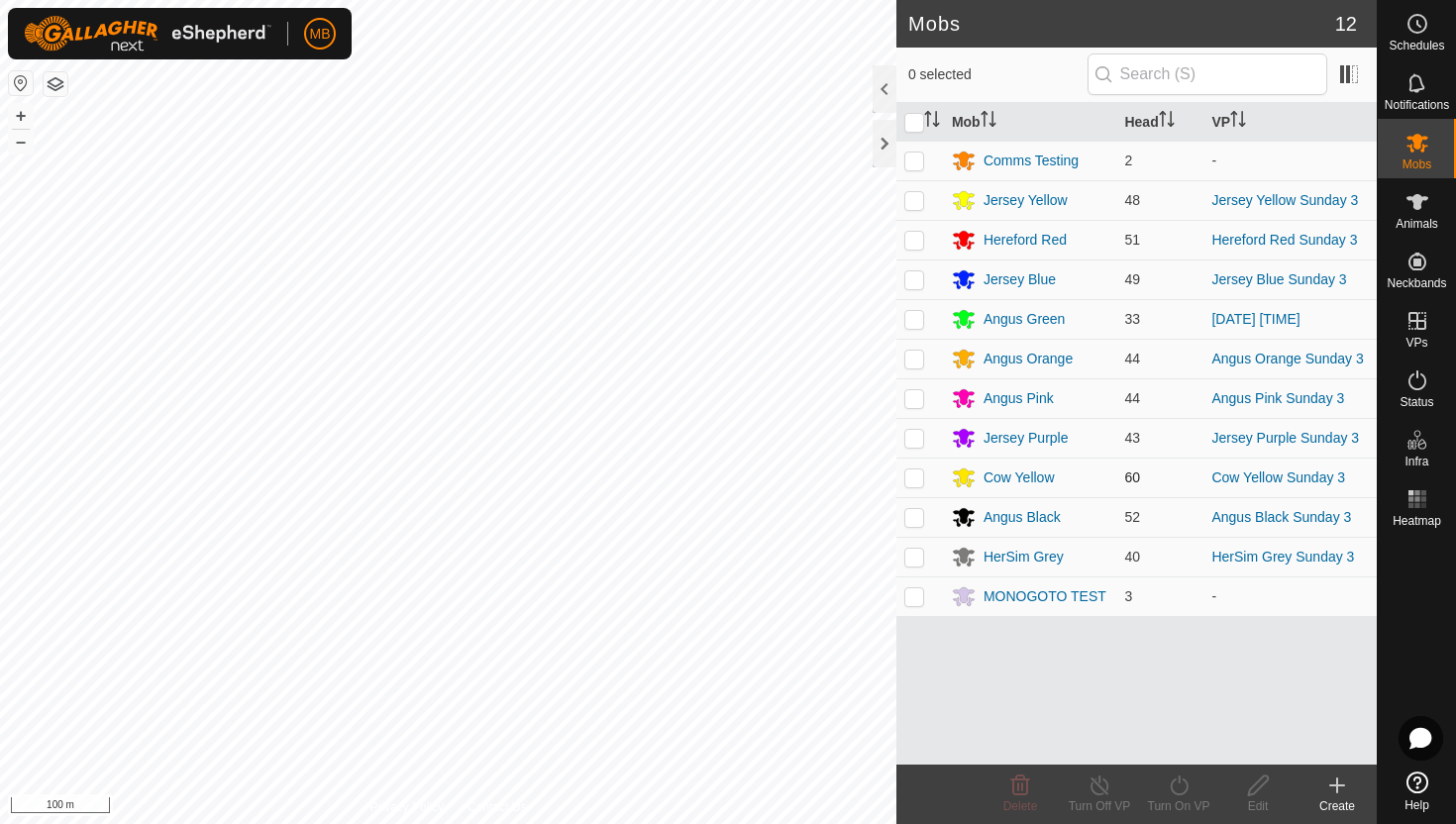click at bounding box center (914, 477) 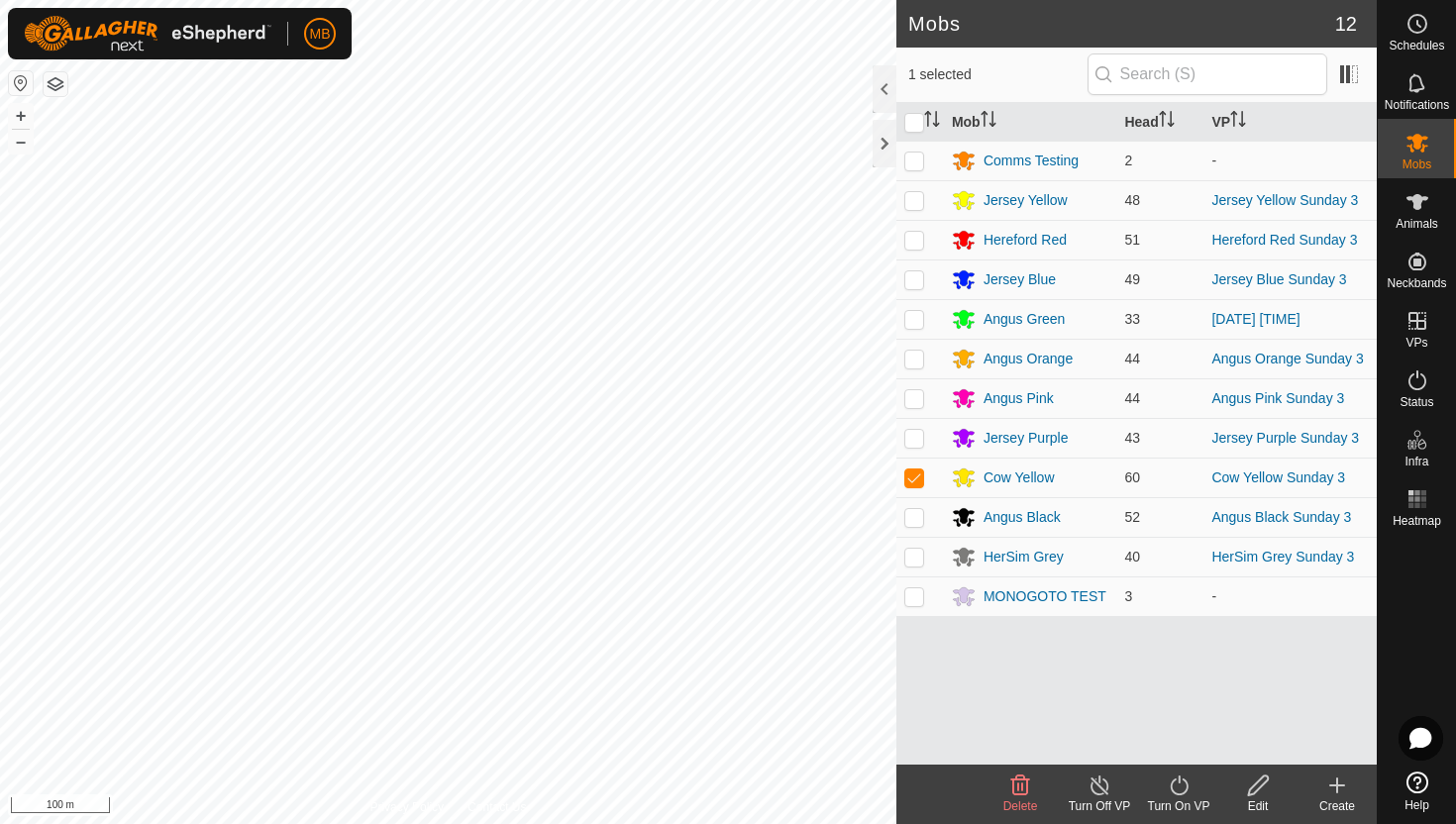 click 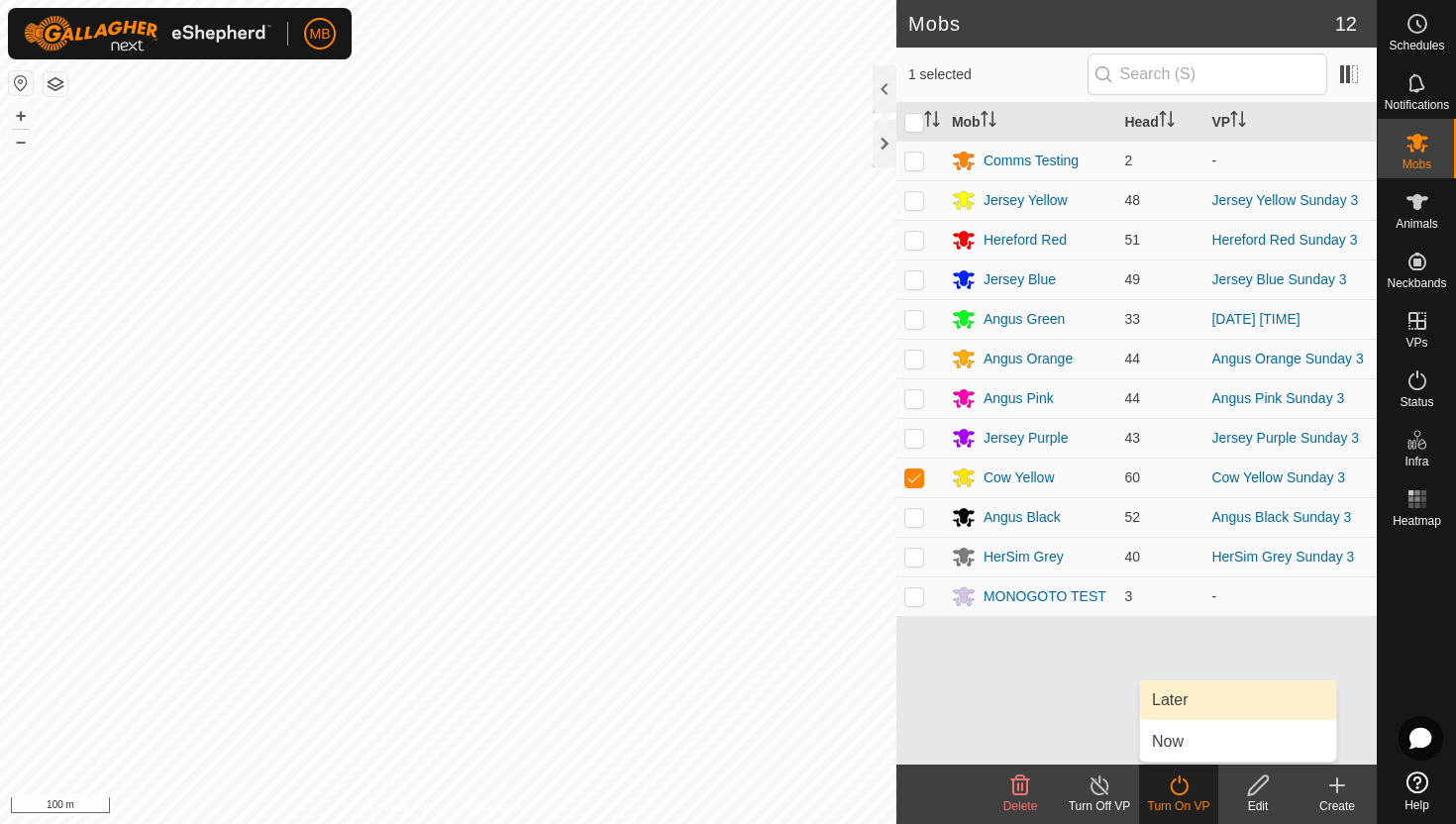 click on "Later" at bounding box center [1238, 700] 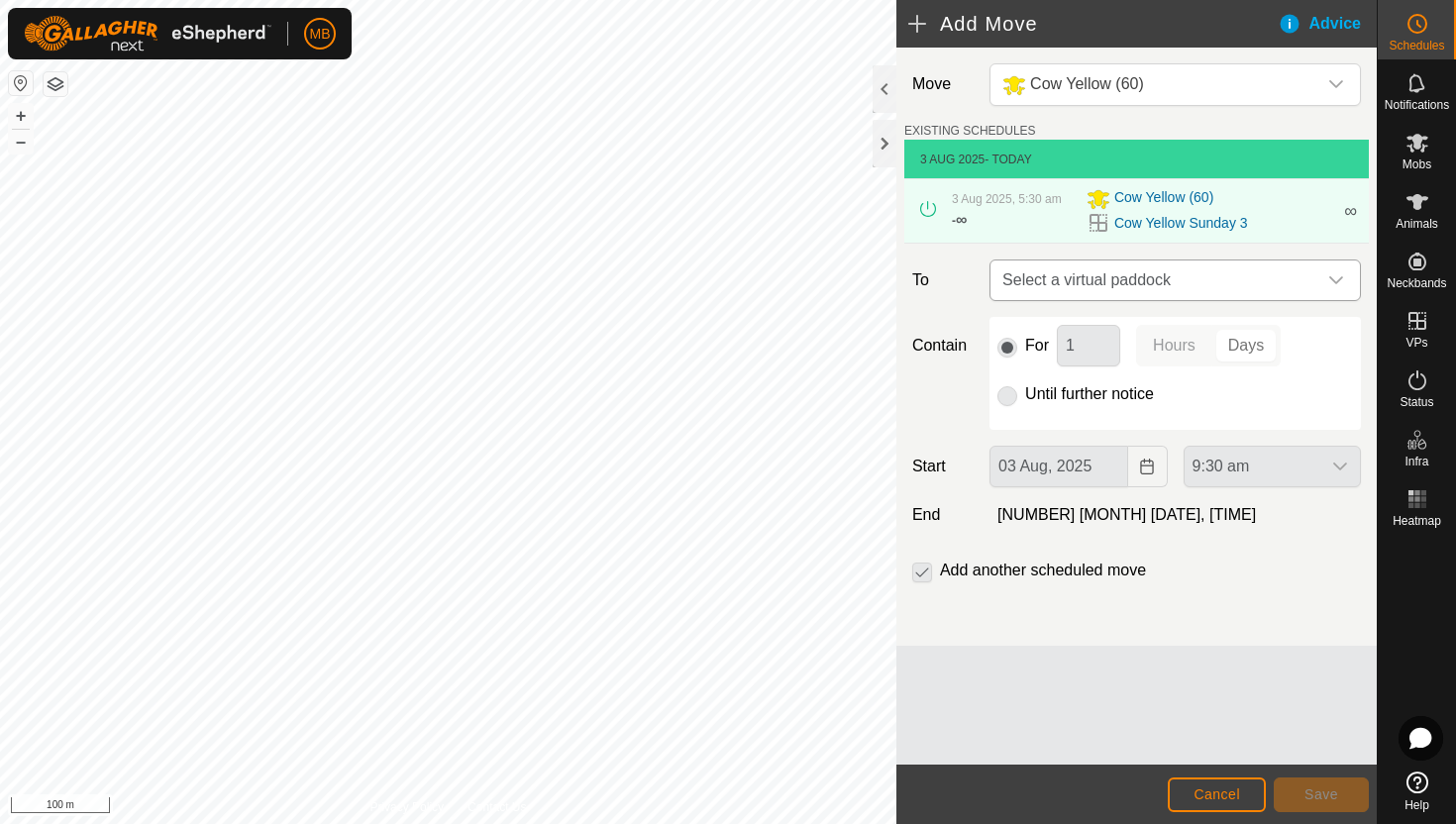 click 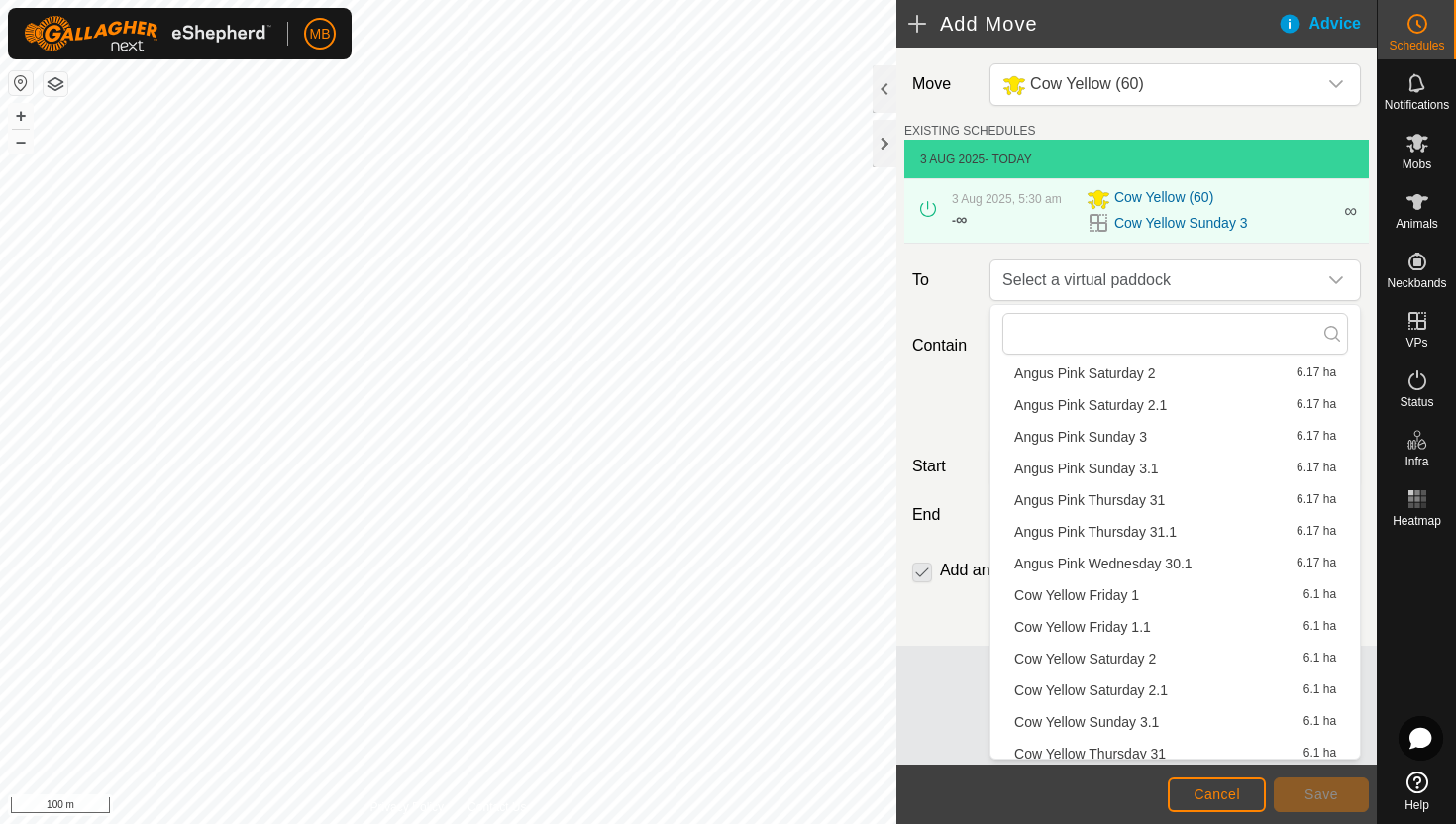 scroll, scrollTop: 279, scrollLeft: 0, axis: vertical 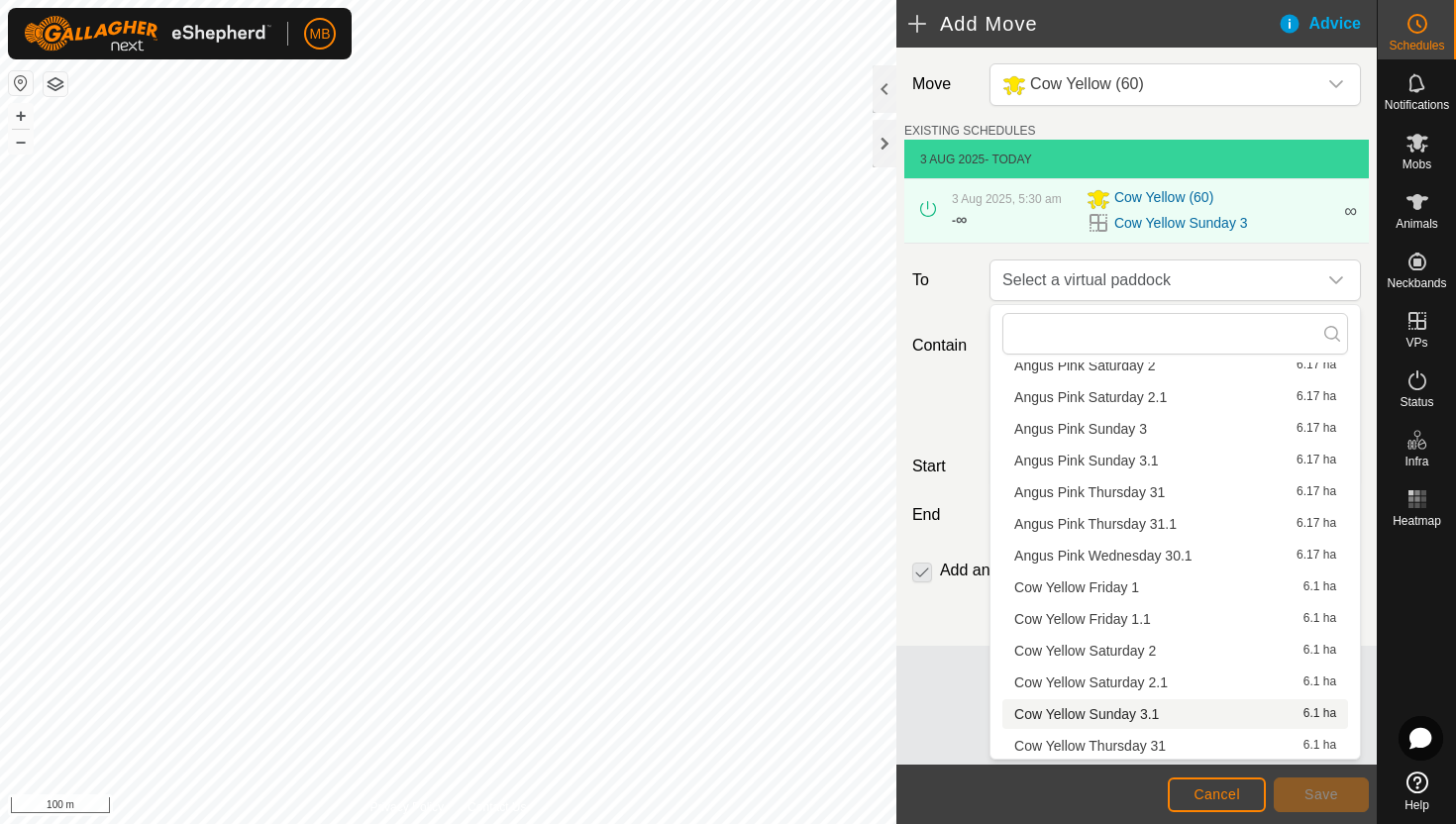 click on "[PERSON] [DAY] [NUMBER] [NUMBER] ha" at bounding box center [1175, 714] 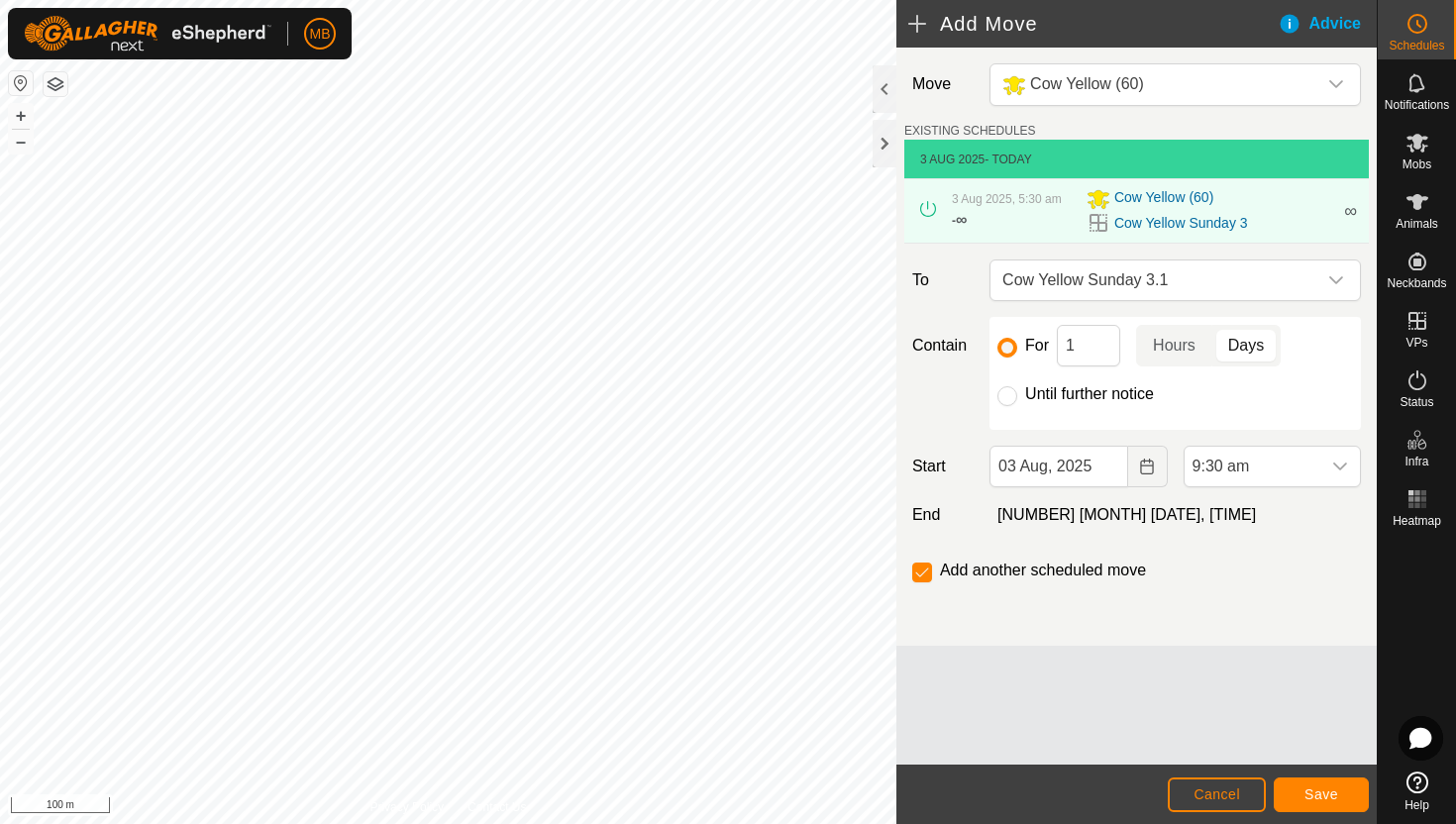 click on "Until further notice" 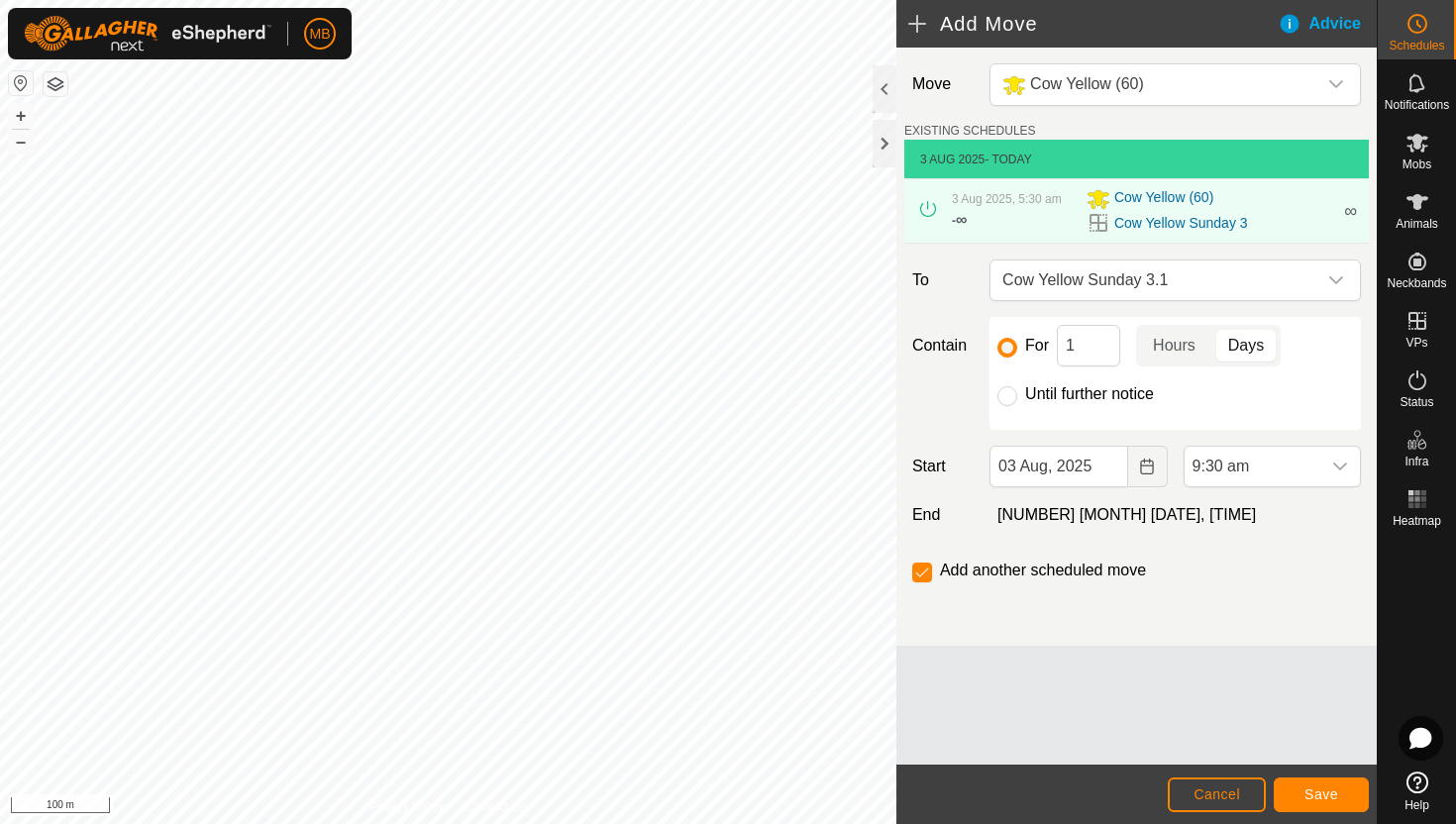 click on "Until further notice" at bounding box center (1007, 396) 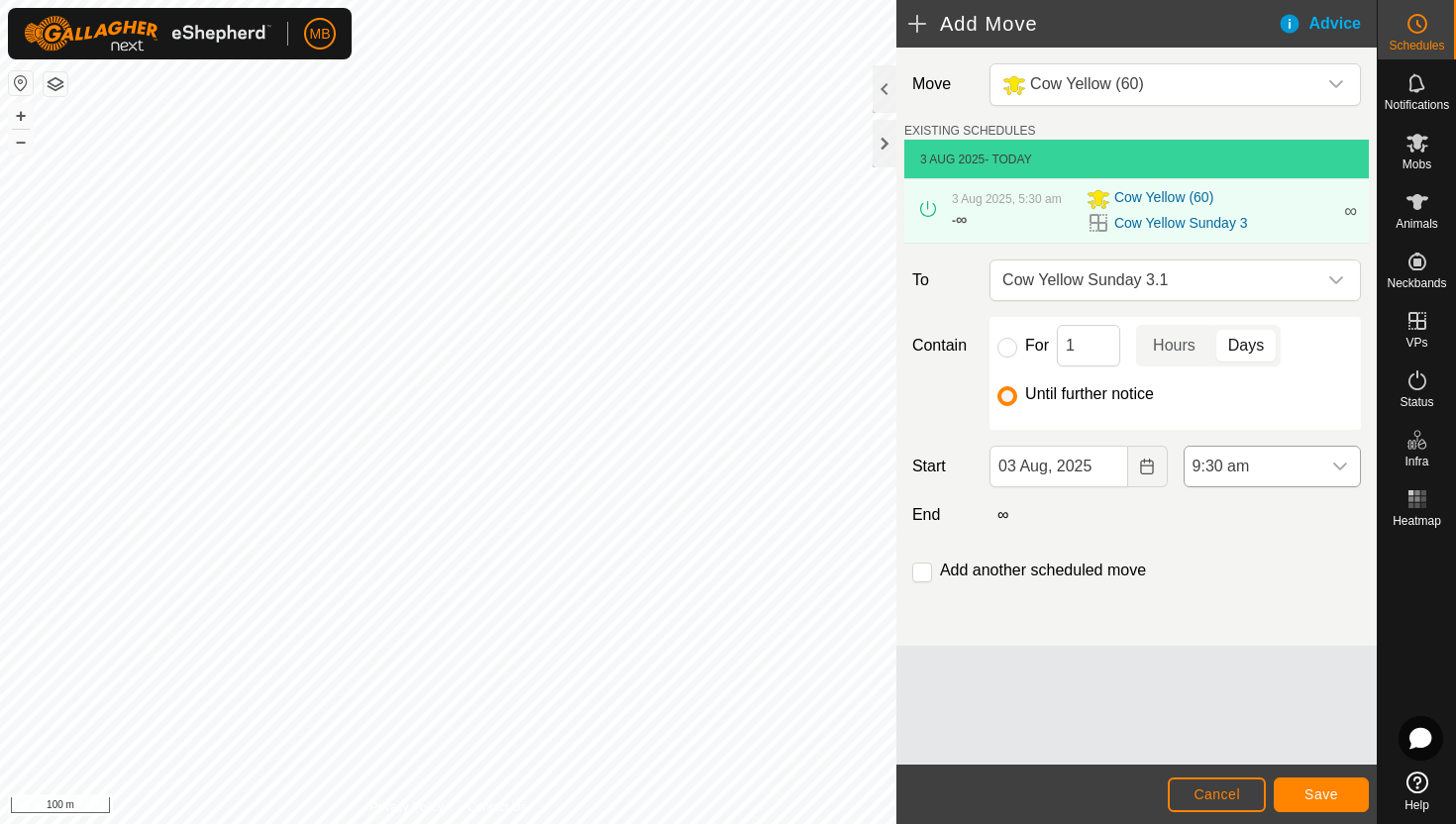 click on "9:30 am" at bounding box center [1252, 466] 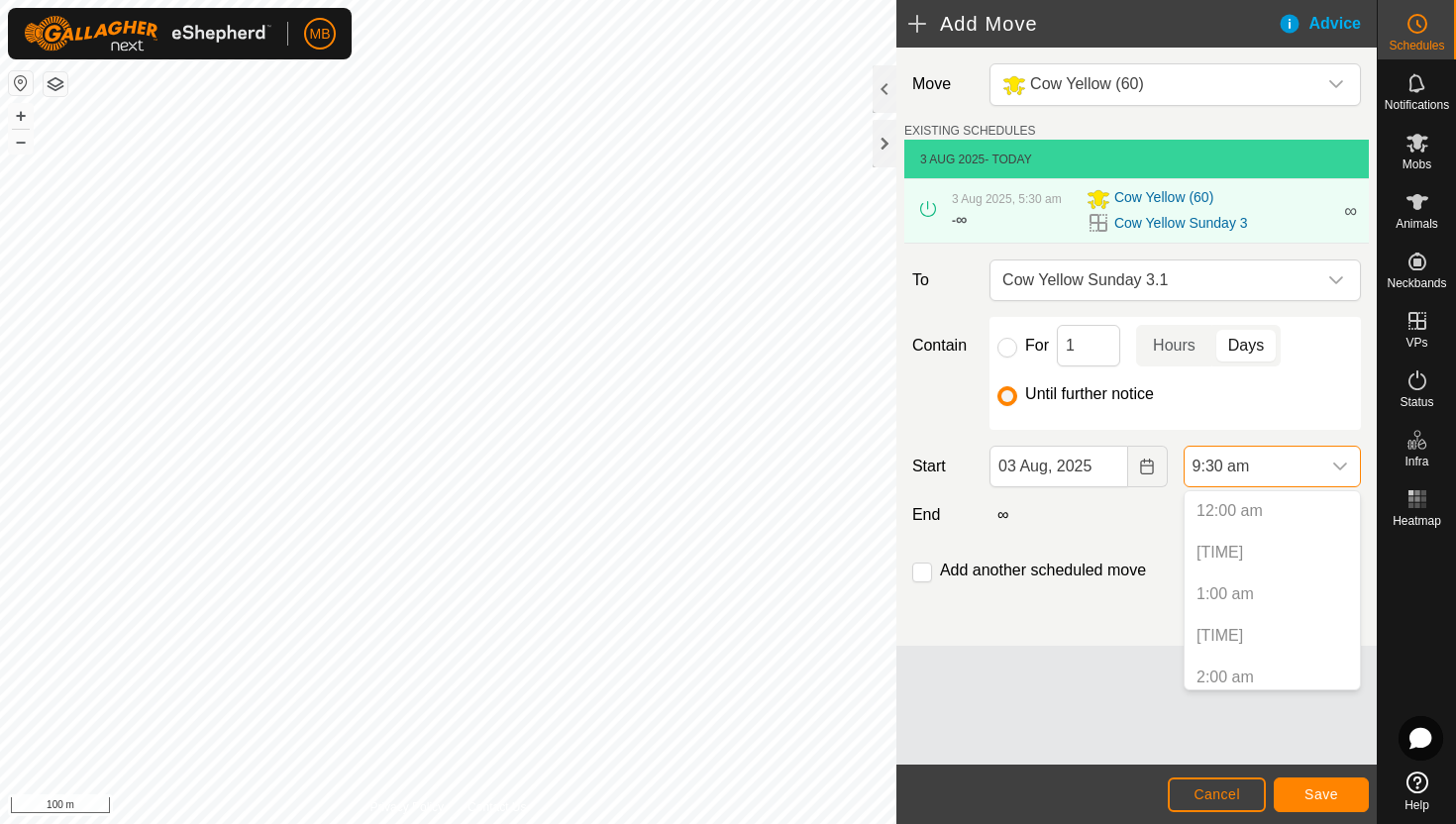 scroll, scrollTop: 632, scrollLeft: 0, axis: vertical 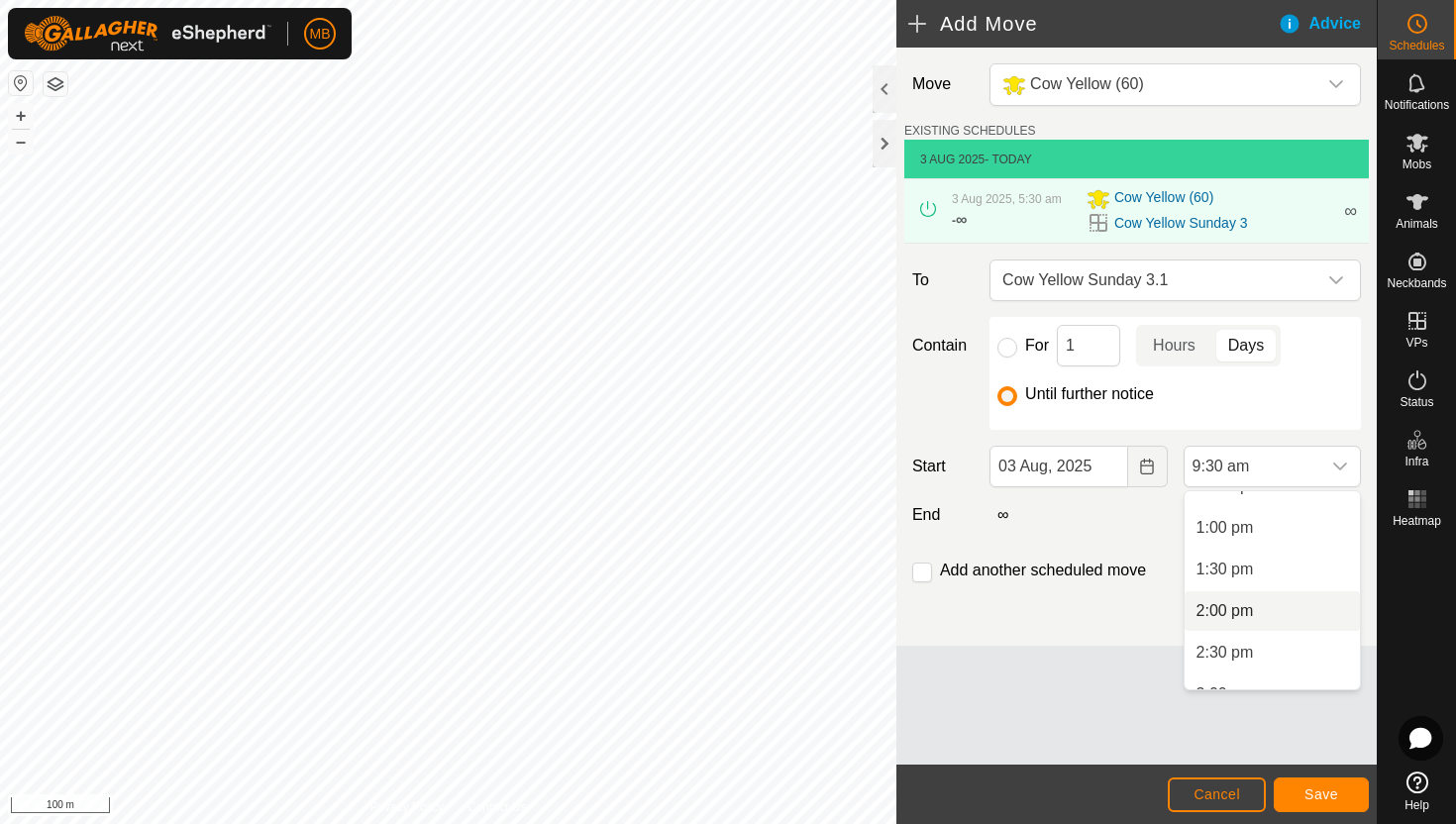 click on "2:00 pm" at bounding box center [1272, 611] 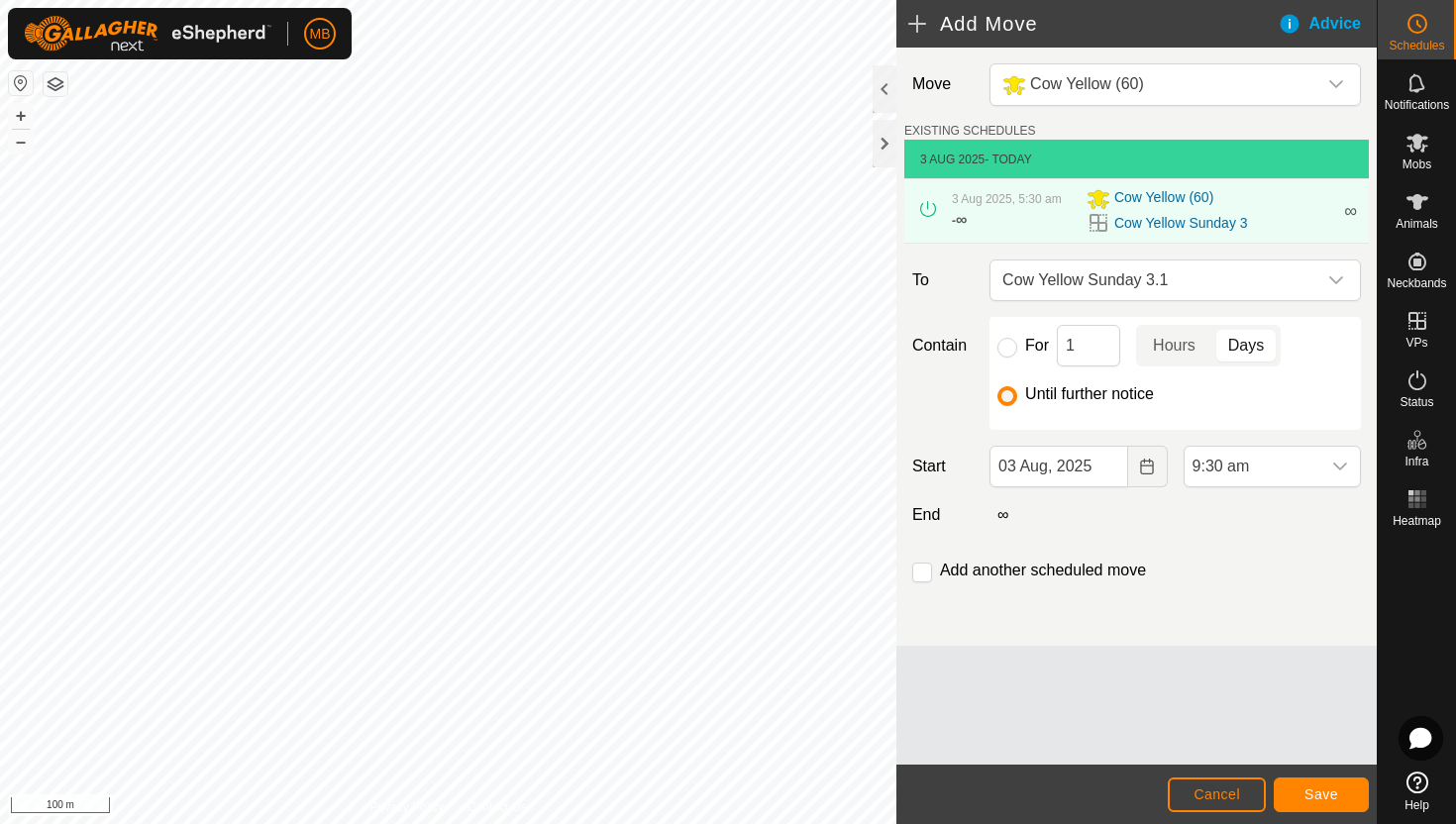 scroll, scrollTop: 790, scrollLeft: 0, axis: vertical 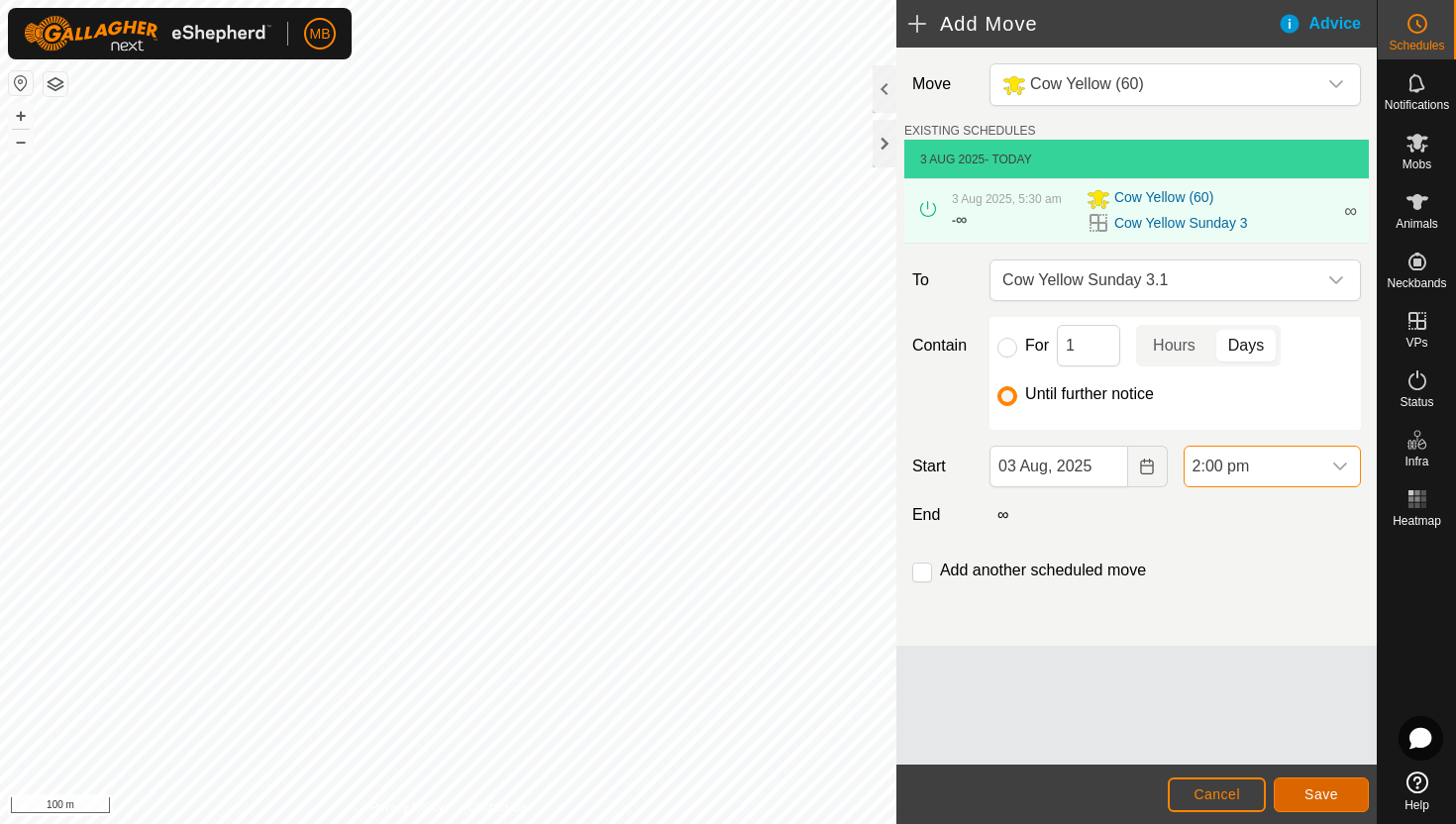click on "Save" 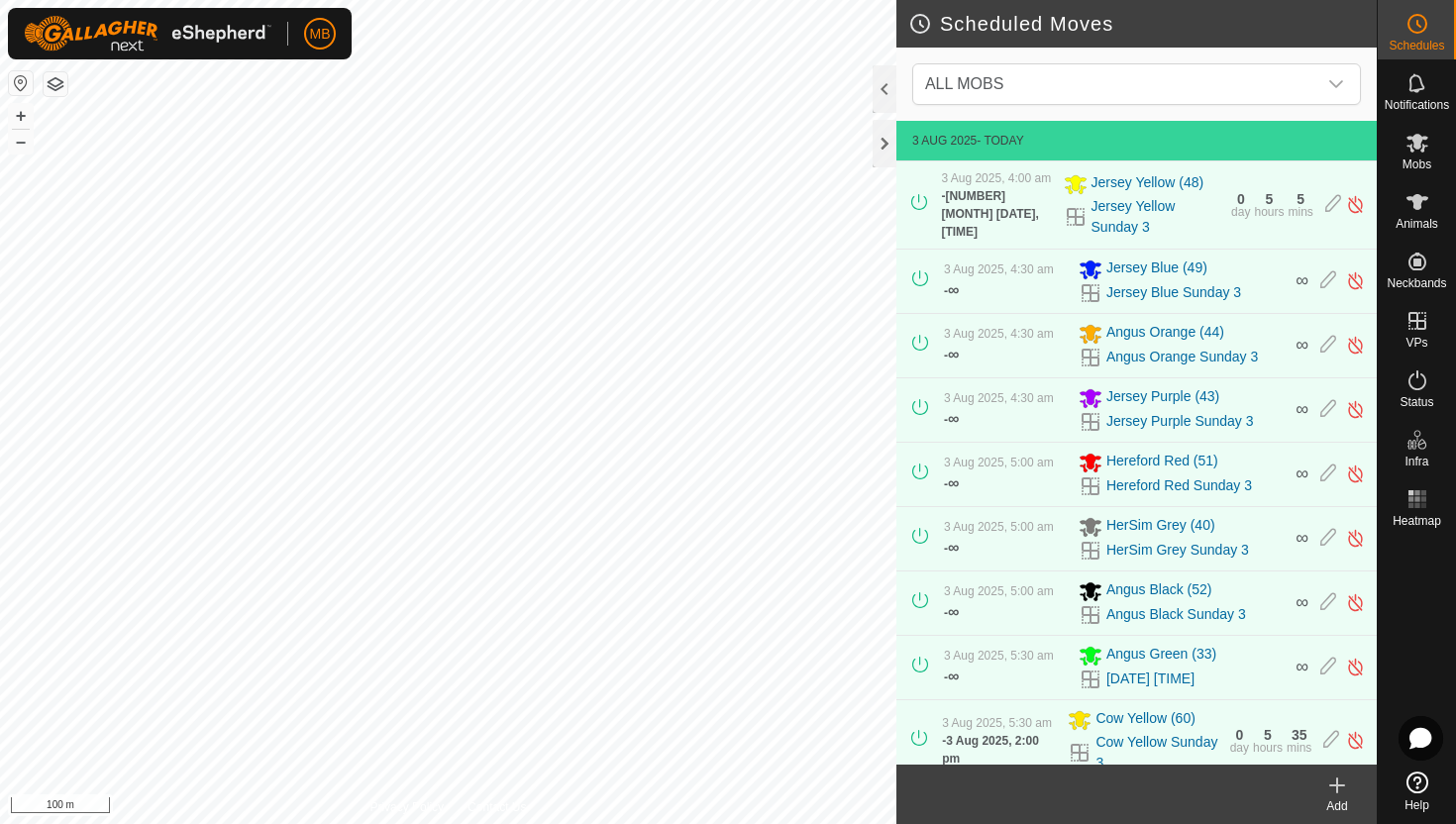scroll, scrollTop: 286, scrollLeft: 0, axis: vertical 